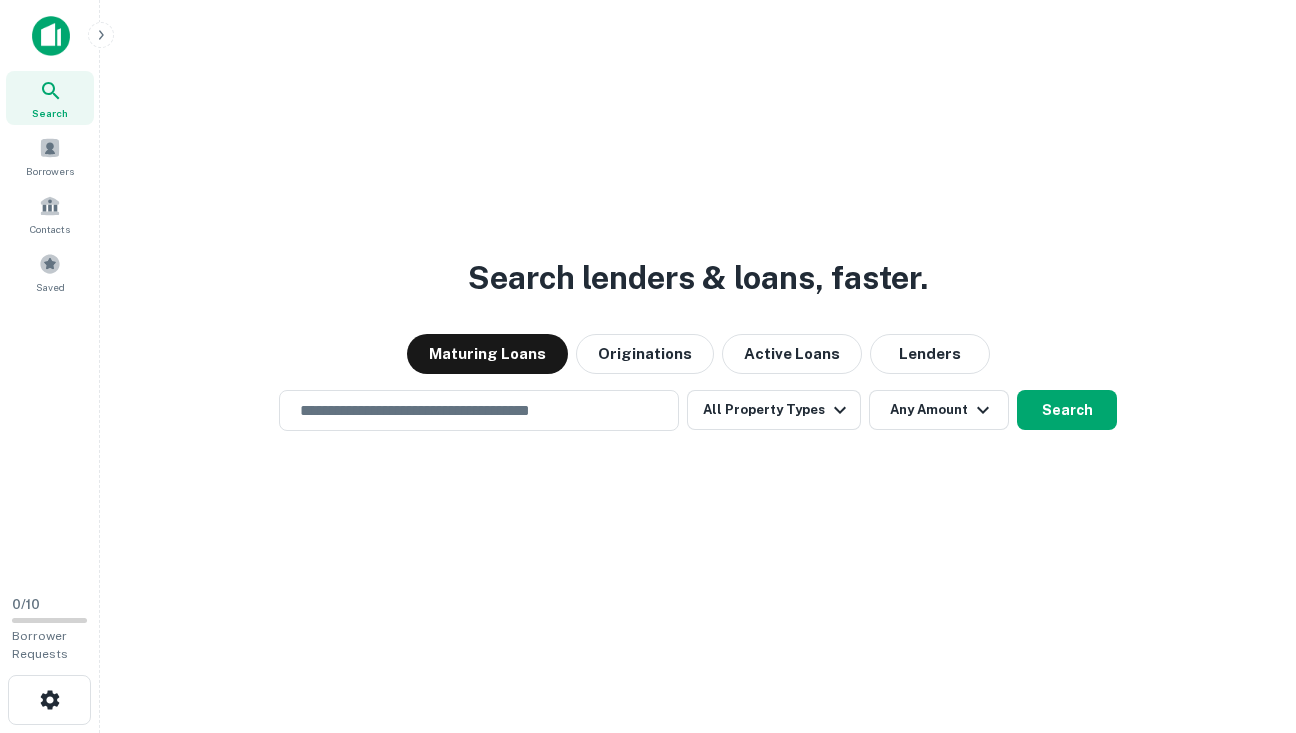 scroll, scrollTop: 0, scrollLeft: 0, axis: both 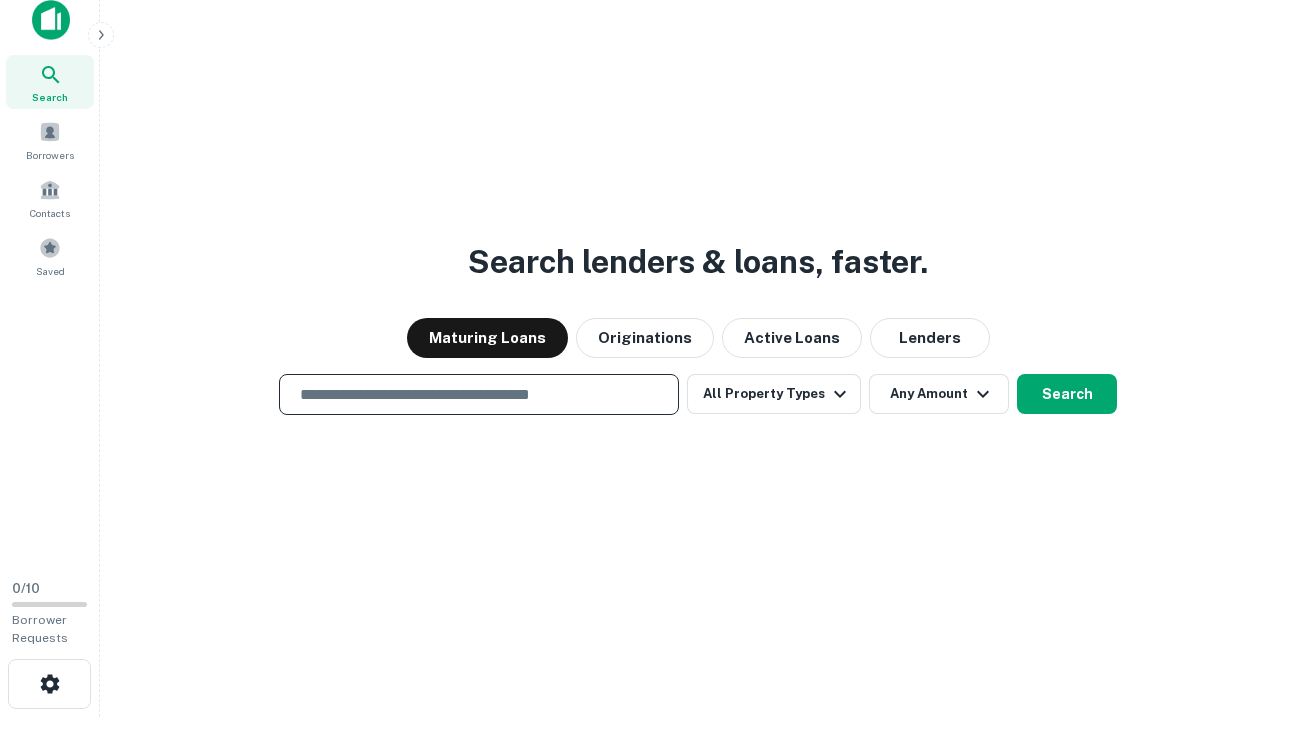 click on "​" at bounding box center [479, 394] 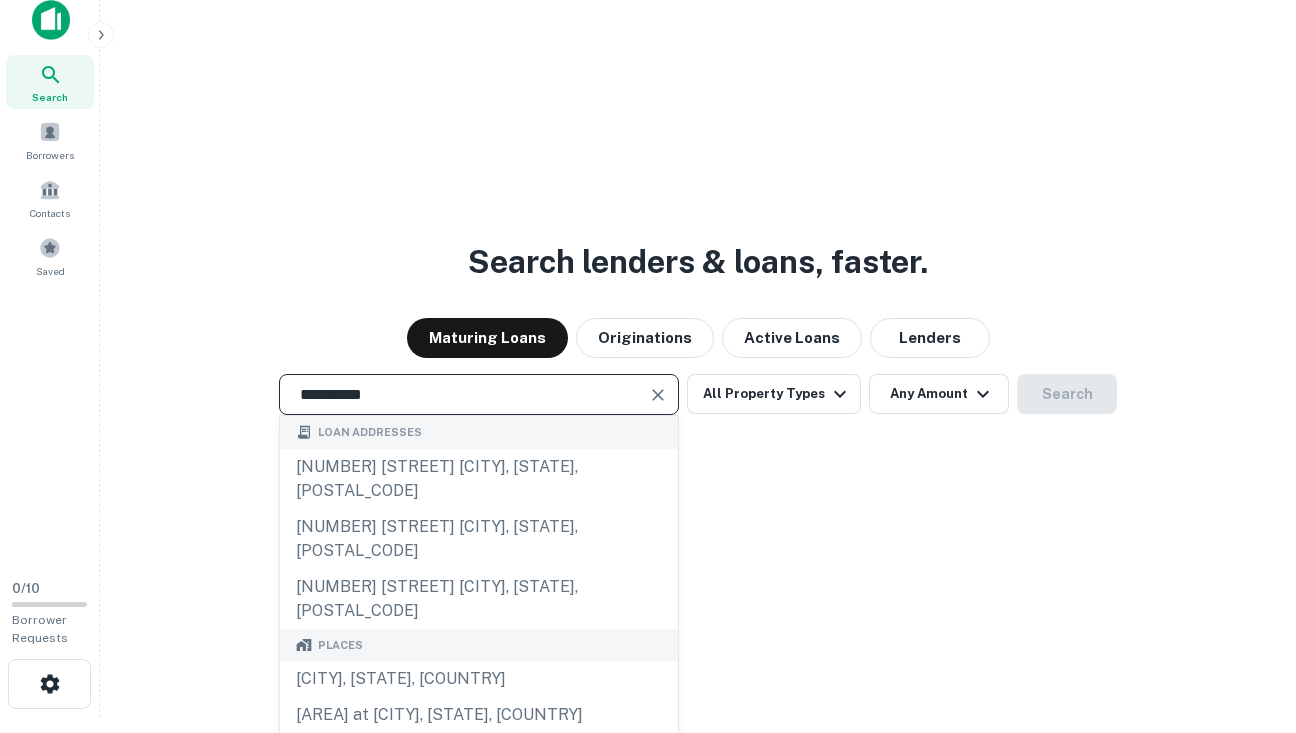 type on "**********" 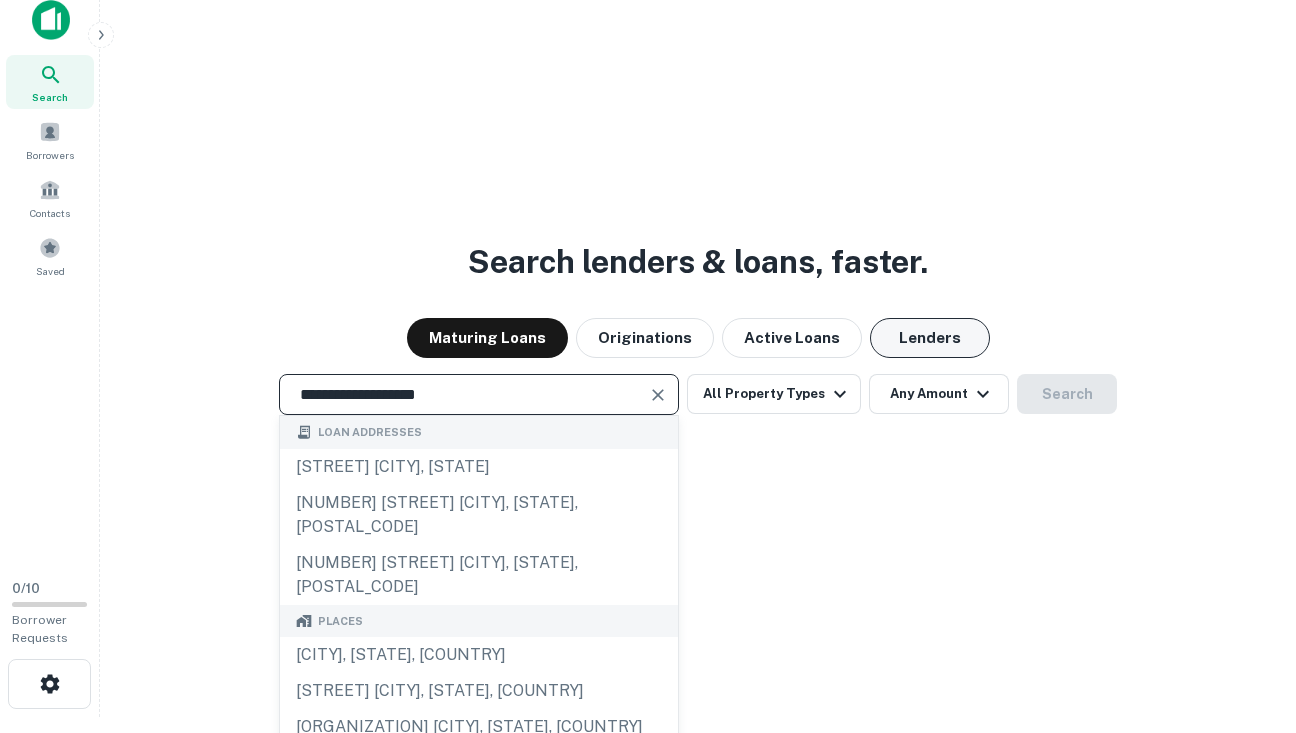 click on "Lenders" at bounding box center (930, 338) 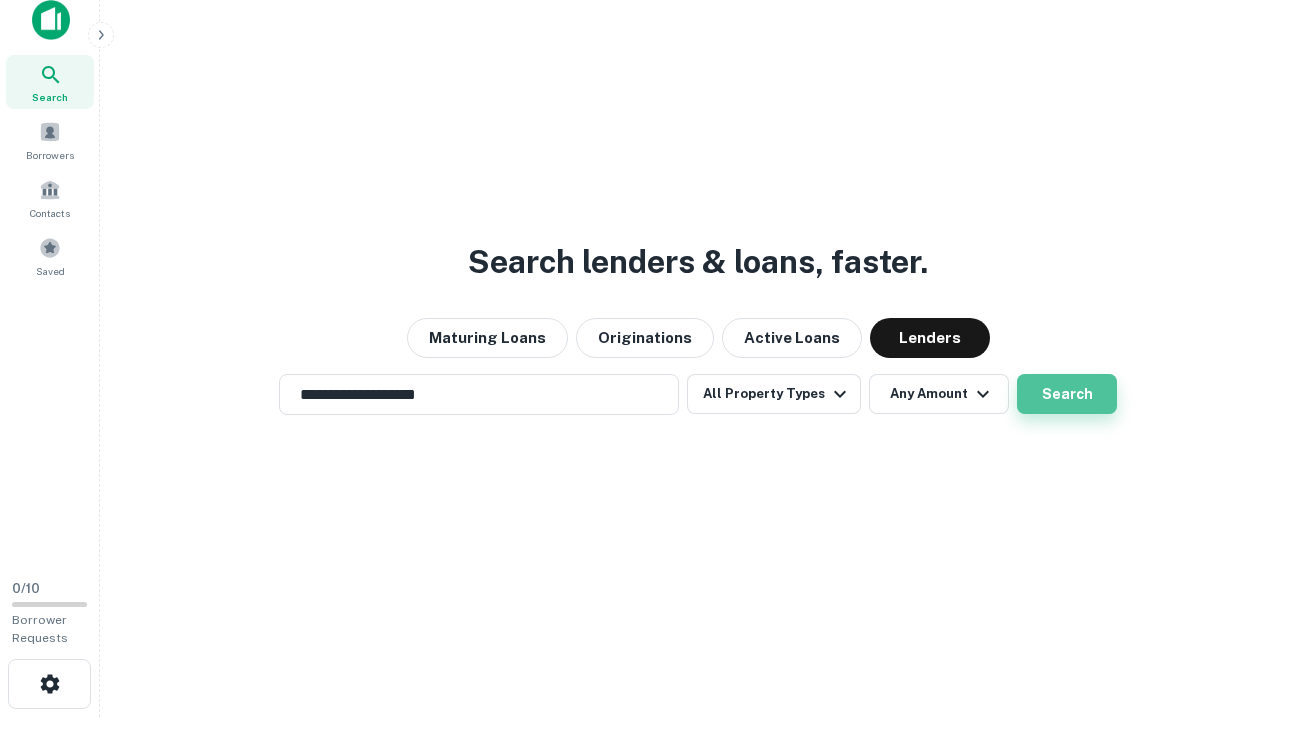 click on "Search" at bounding box center (1067, 394) 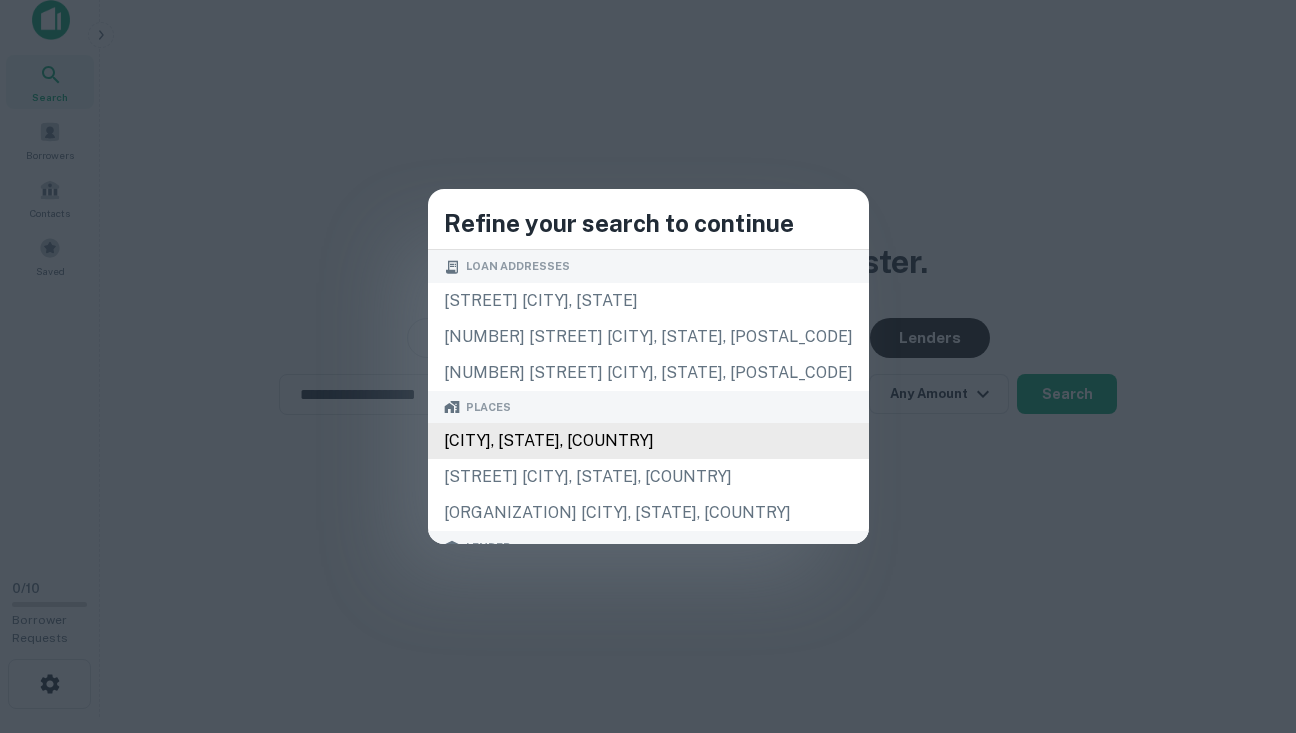 click on "[CITY], [STATE], [COUNTRY]" at bounding box center [648, 441] 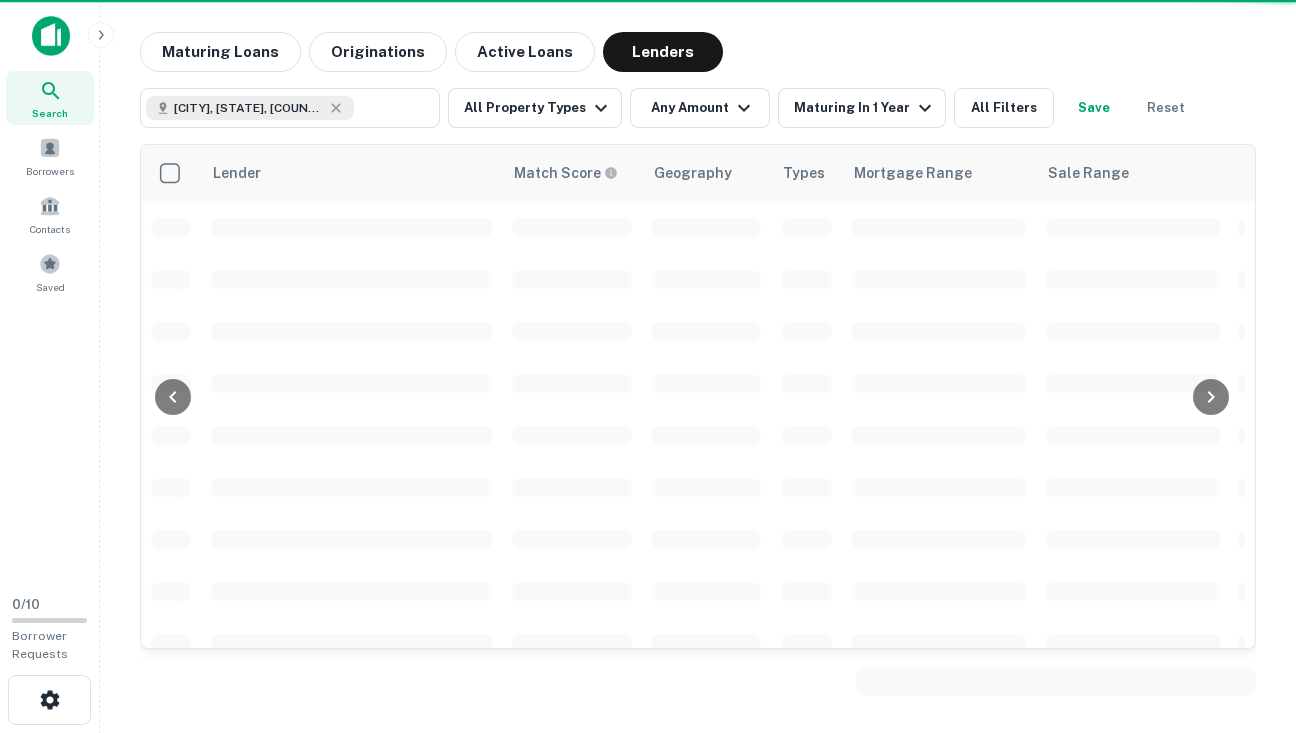 scroll, scrollTop: 0, scrollLeft: 0, axis: both 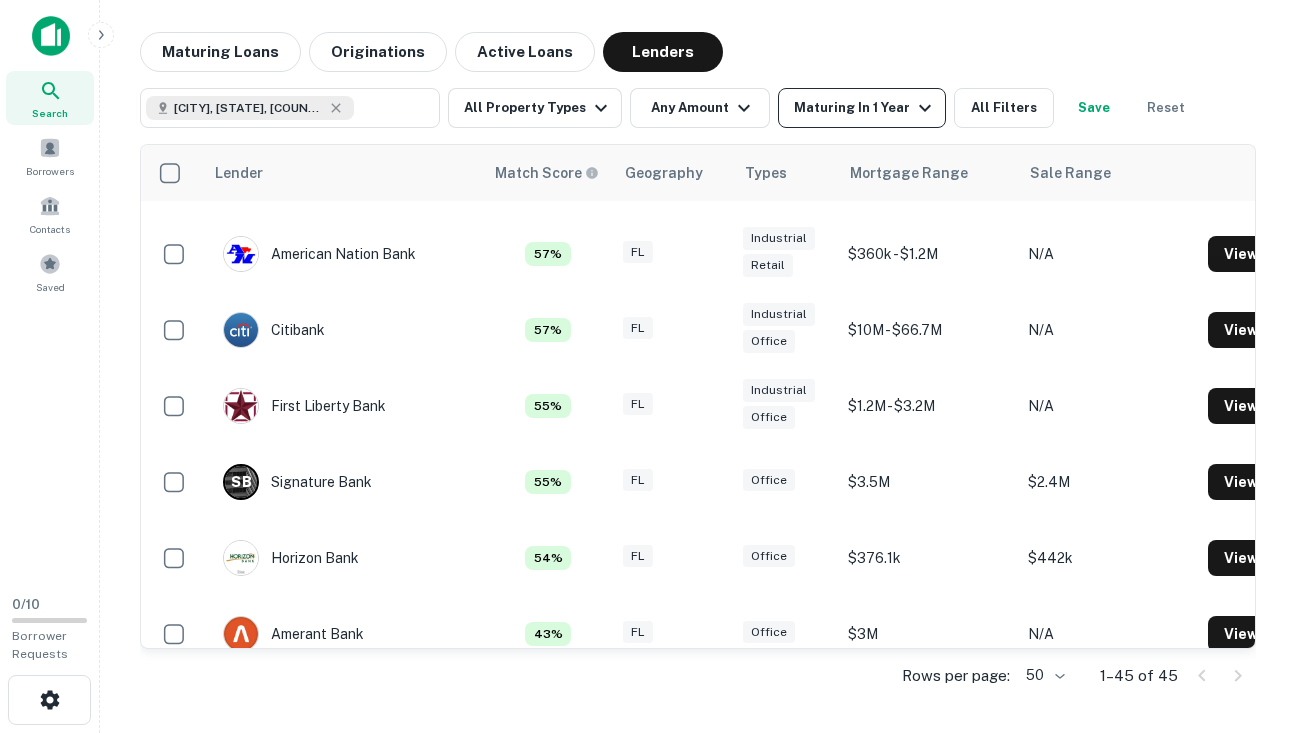 click on "Maturing In 1 Year" at bounding box center (862, 108) 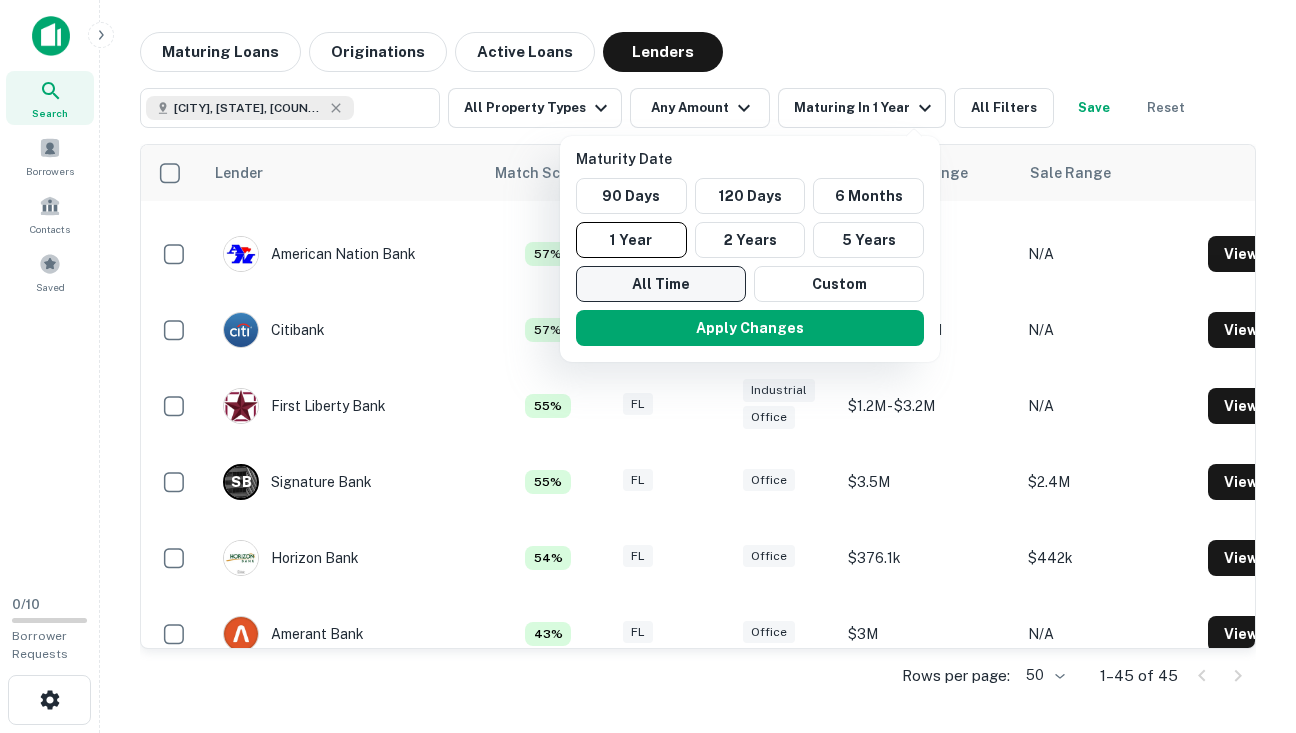 click on "All Time" at bounding box center [631, 196] 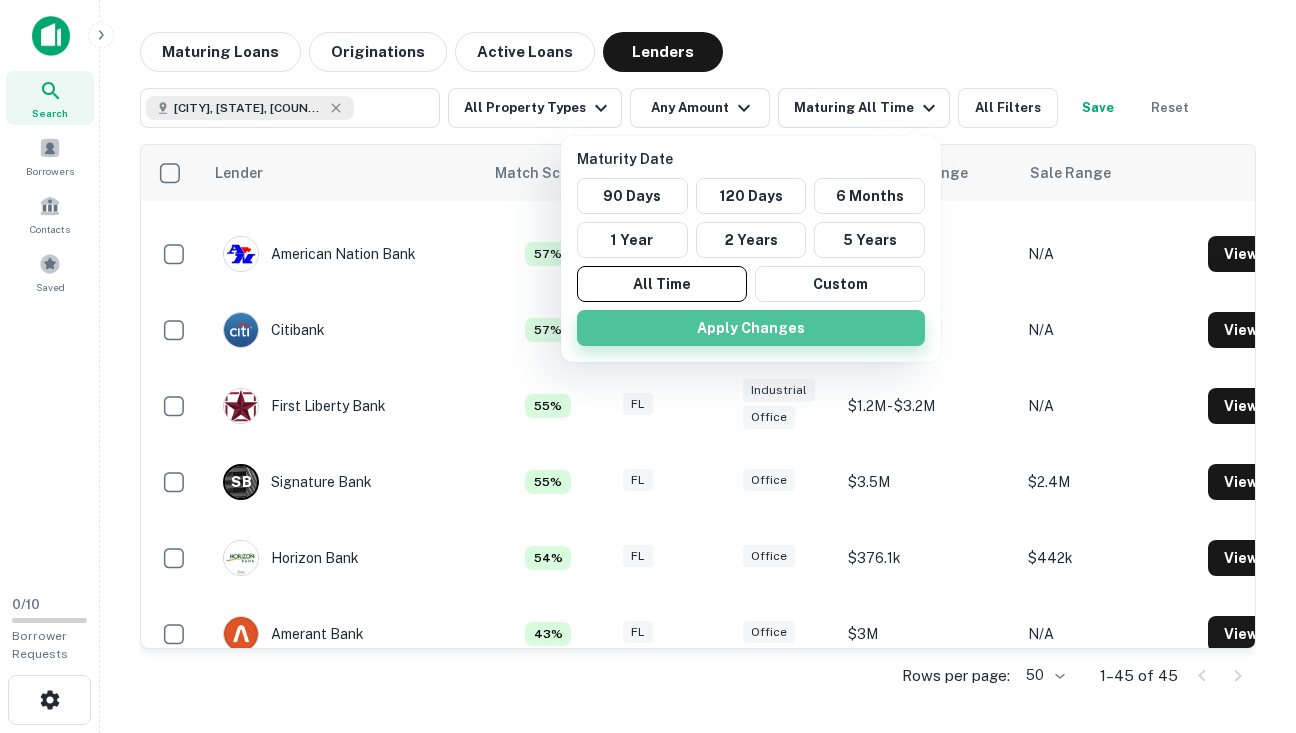 click on "Apply Changes" at bounding box center (751, 328) 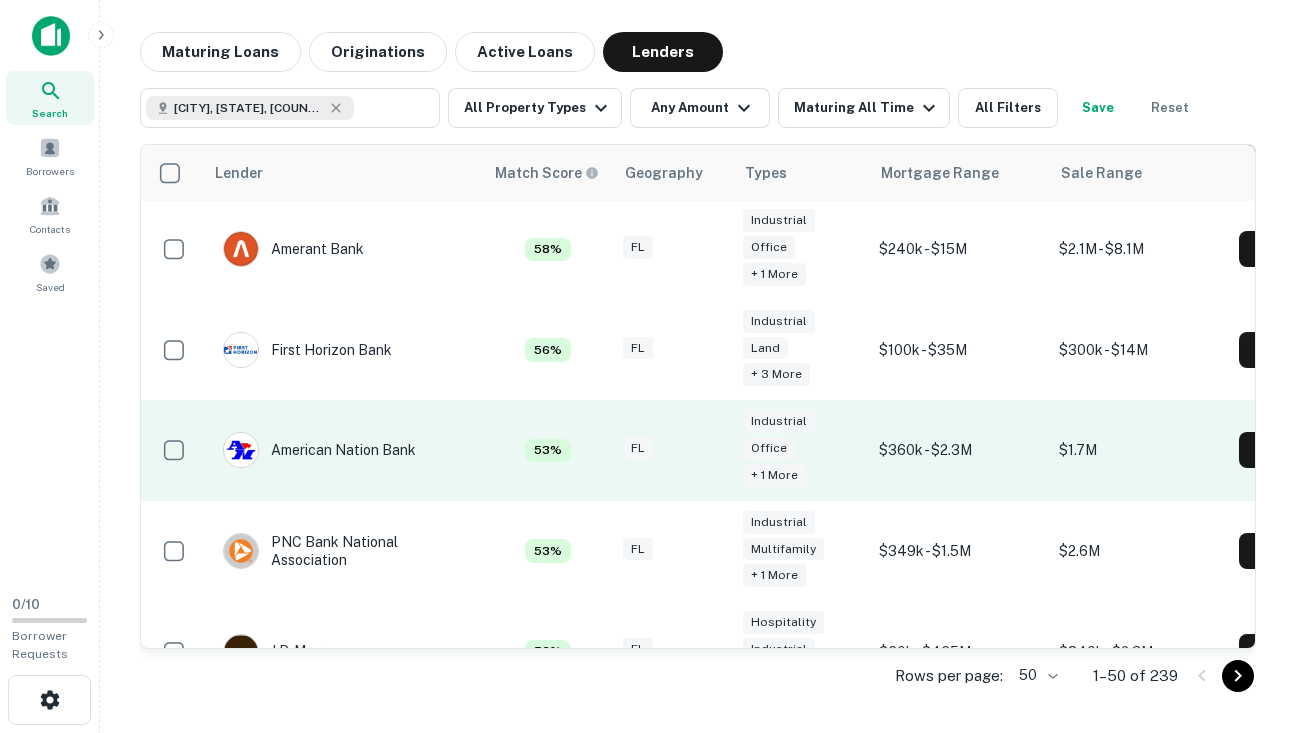 scroll, scrollTop: 1226, scrollLeft: 0, axis: vertical 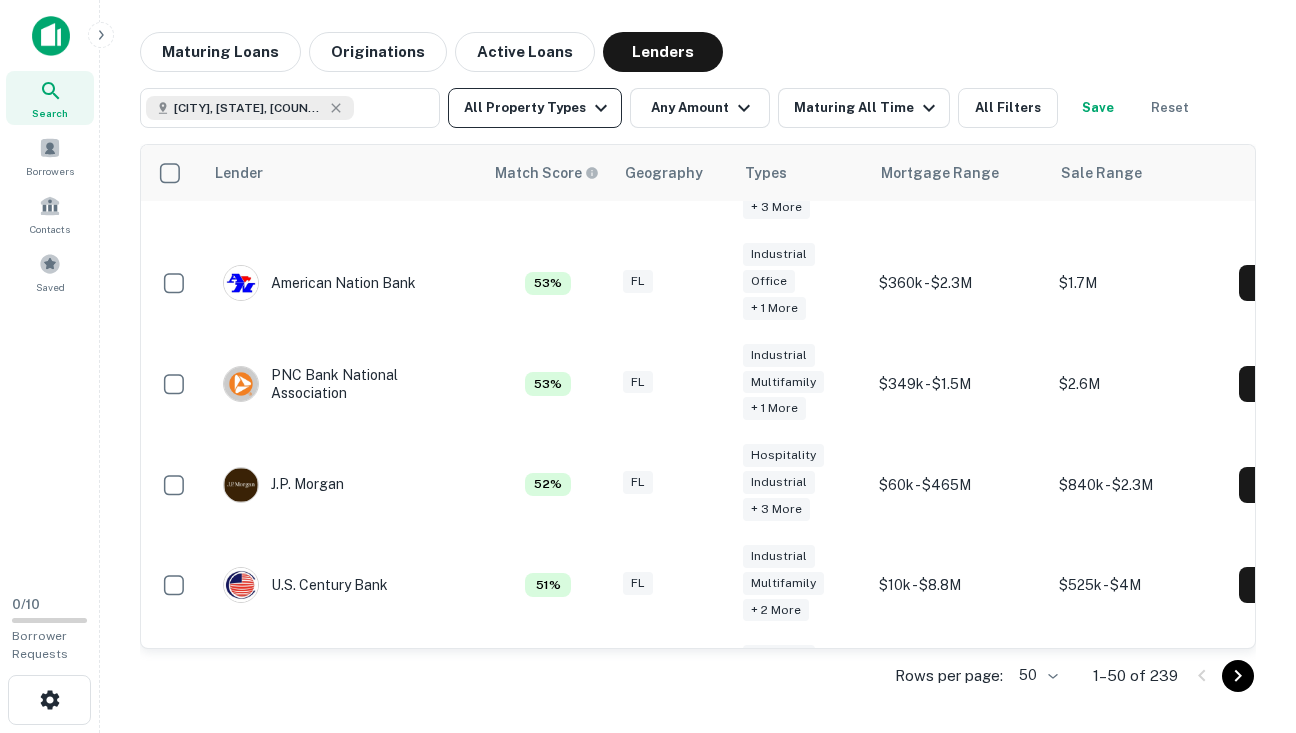 click on "All Property Types" at bounding box center [535, 108] 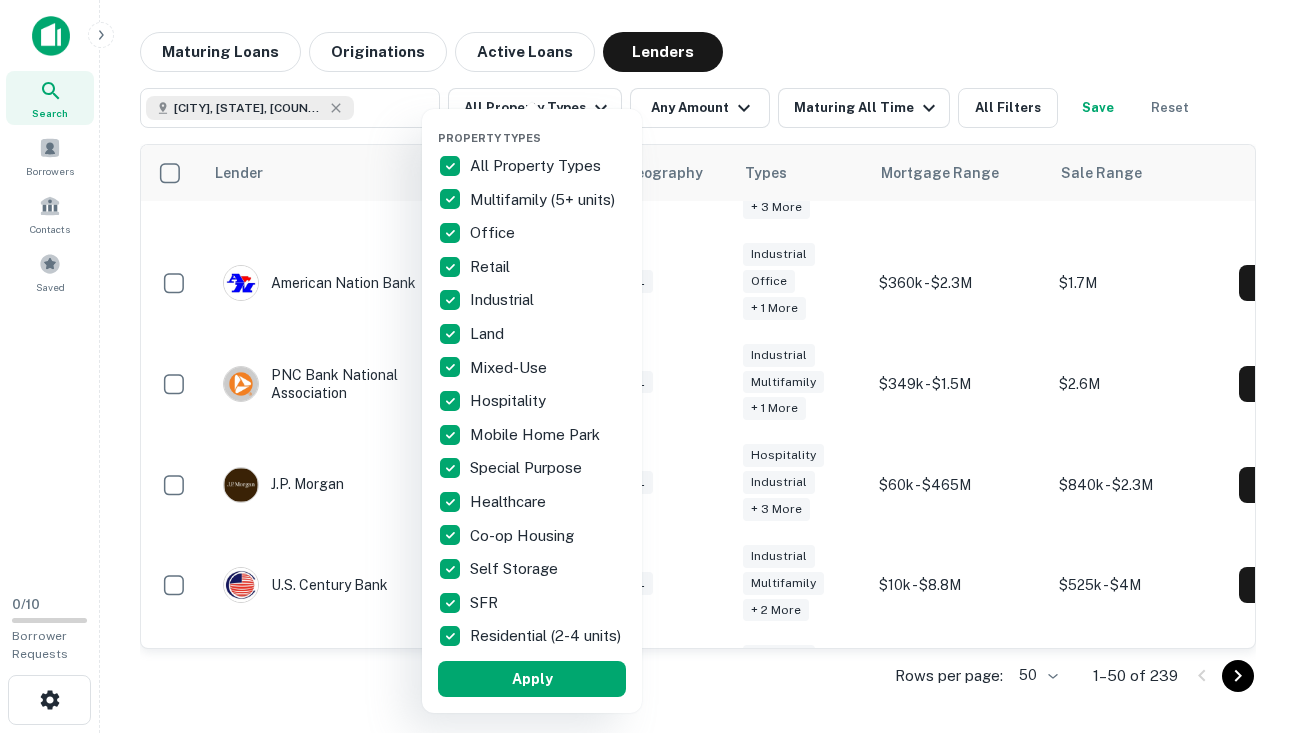 click at bounding box center [648, 366] 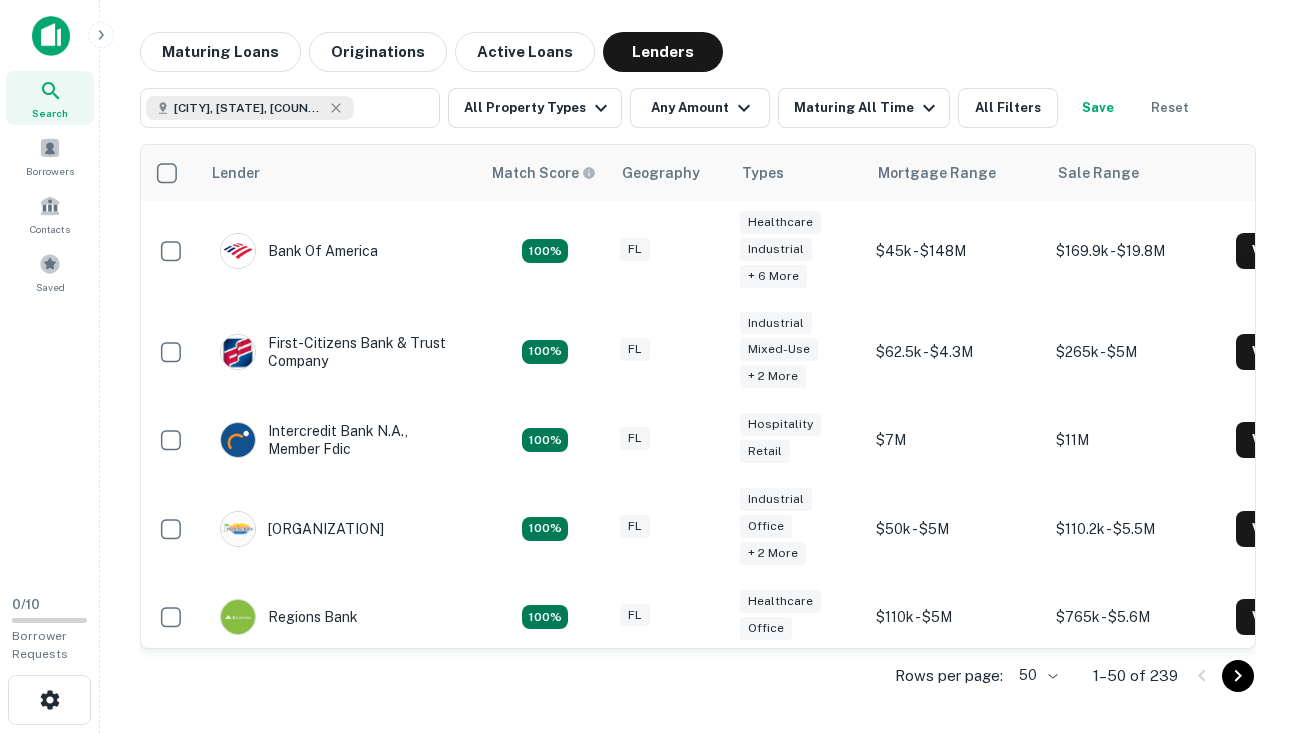 scroll, scrollTop: 0, scrollLeft: 3, axis: horizontal 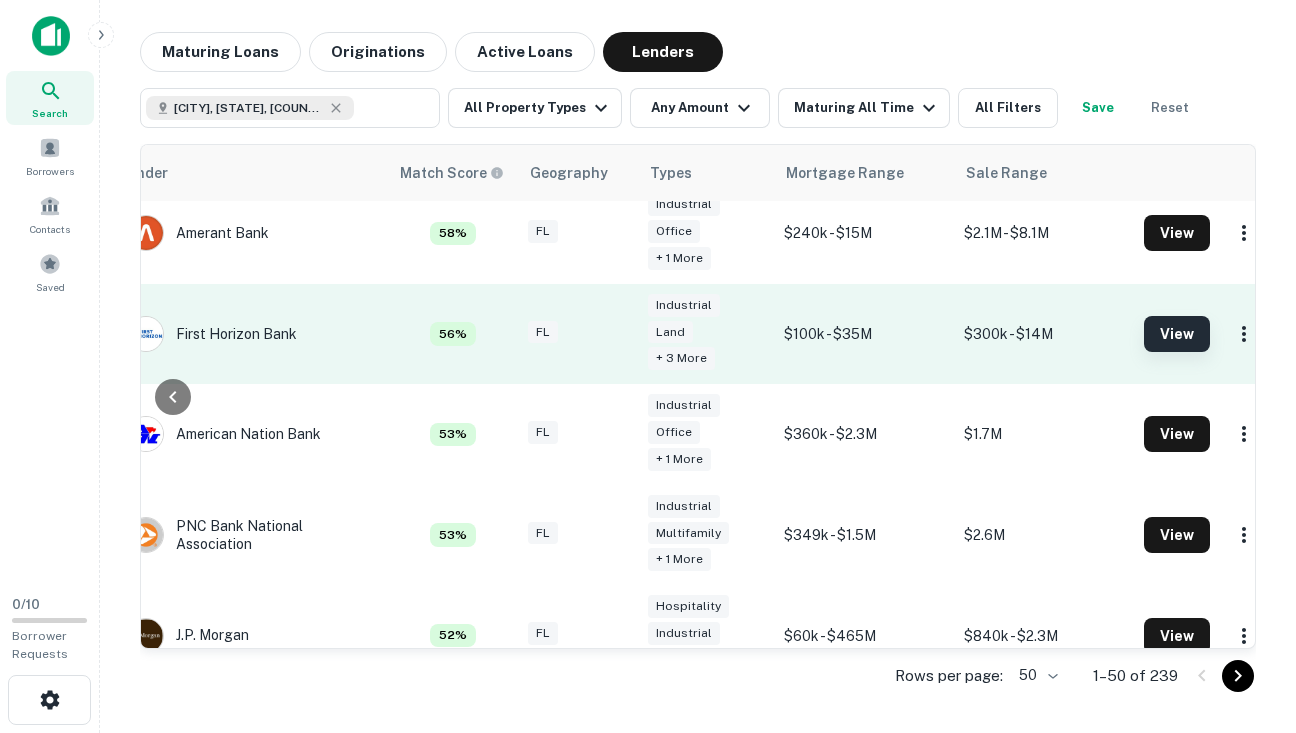click on "View" at bounding box center (1177, 334) 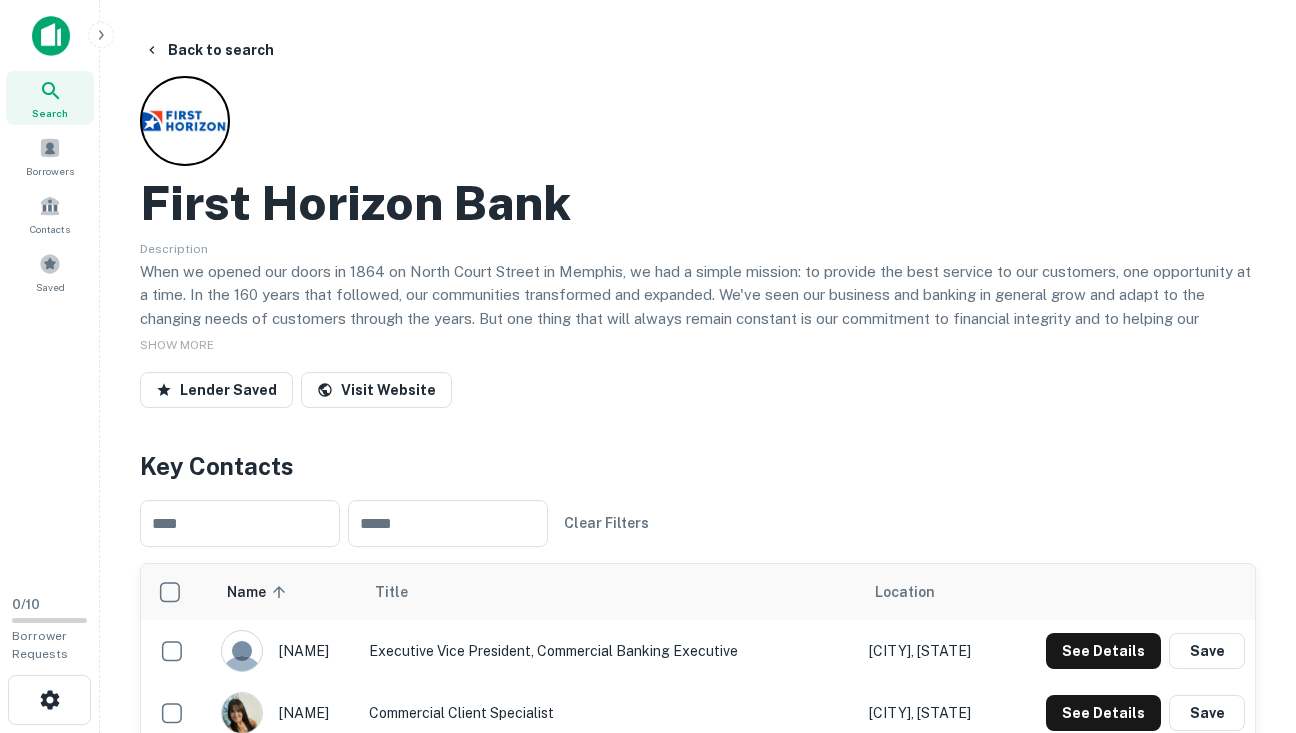 scroll, scrollTop: 0, scrollLeft: 0, axis: both 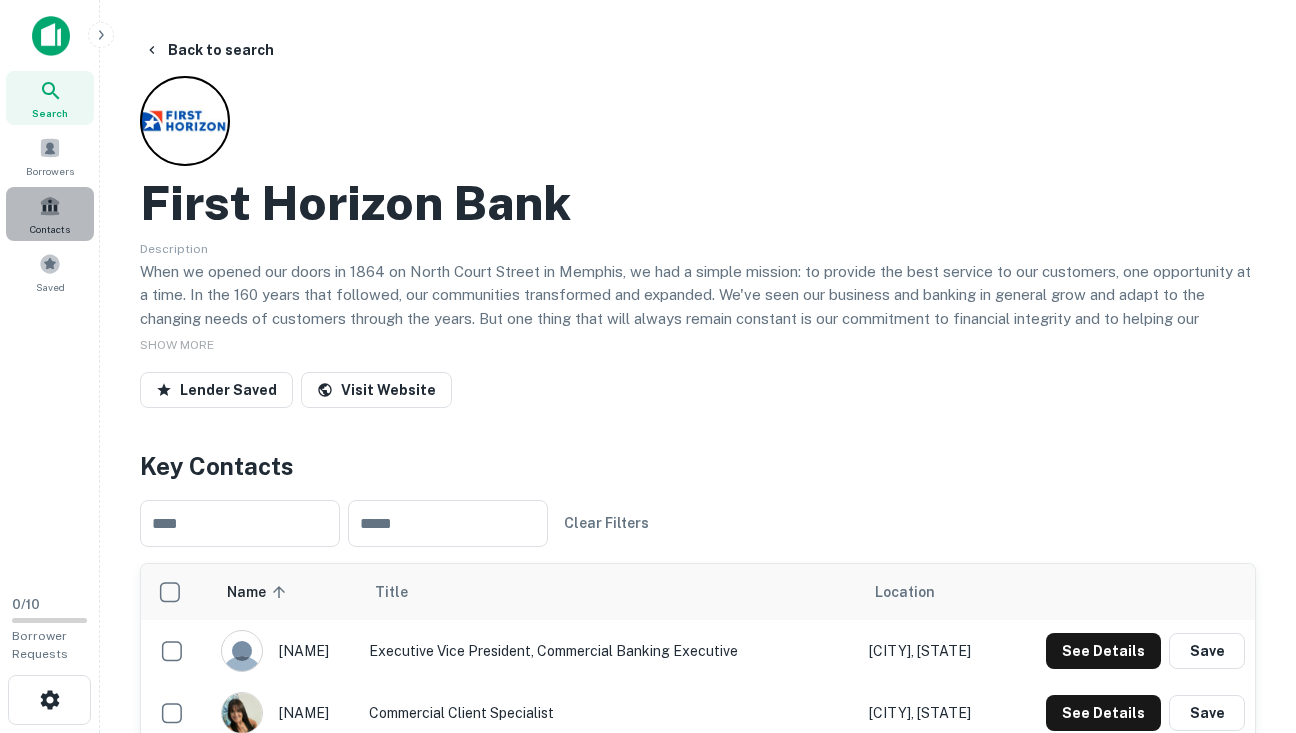 click on "Contacts" at bounding box center [50, 229] 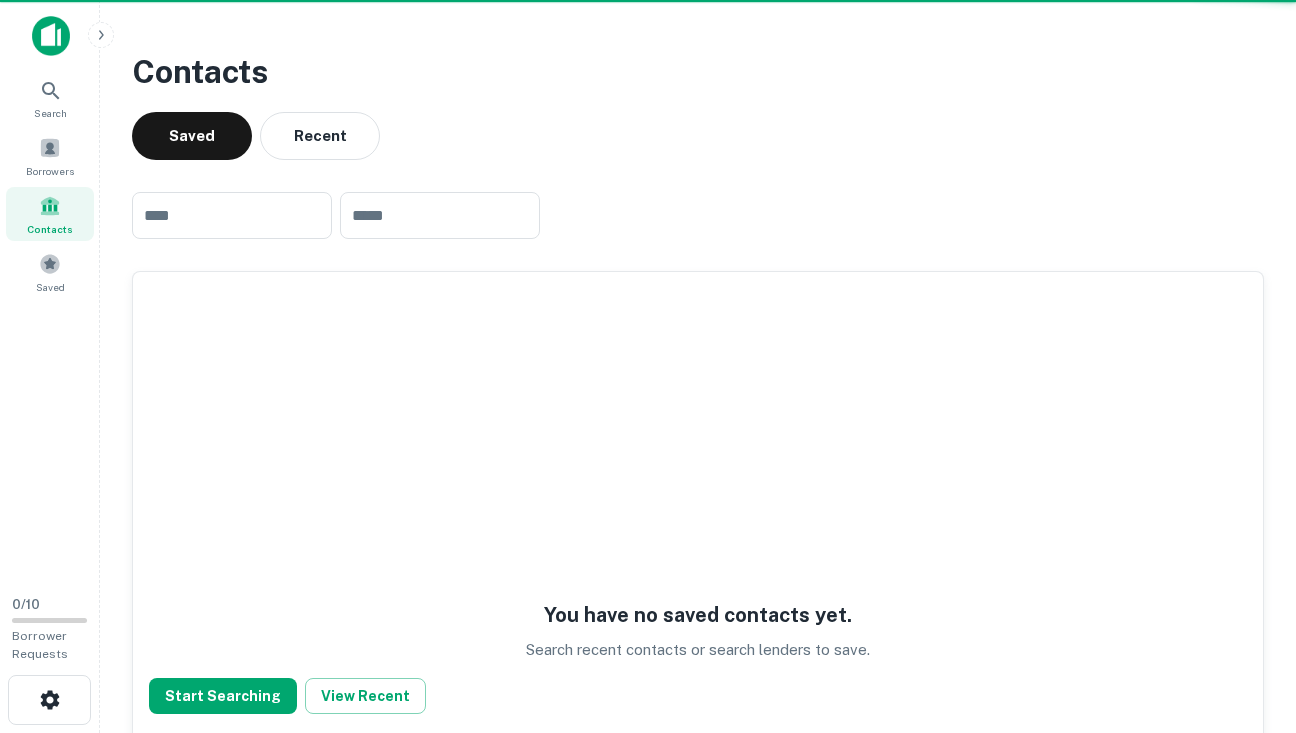 scroll, scrollTop: 0, scrollLeft: 0, axis: both 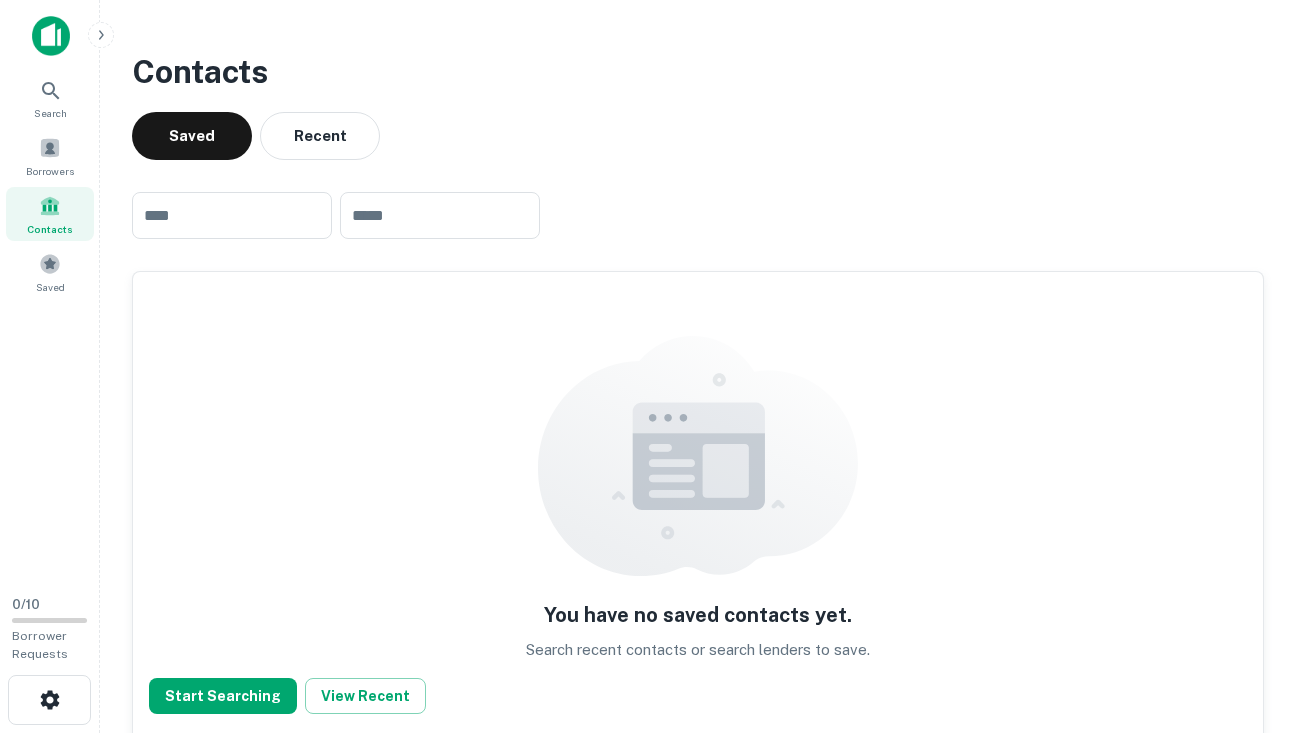click at bounding box center (51, 36) 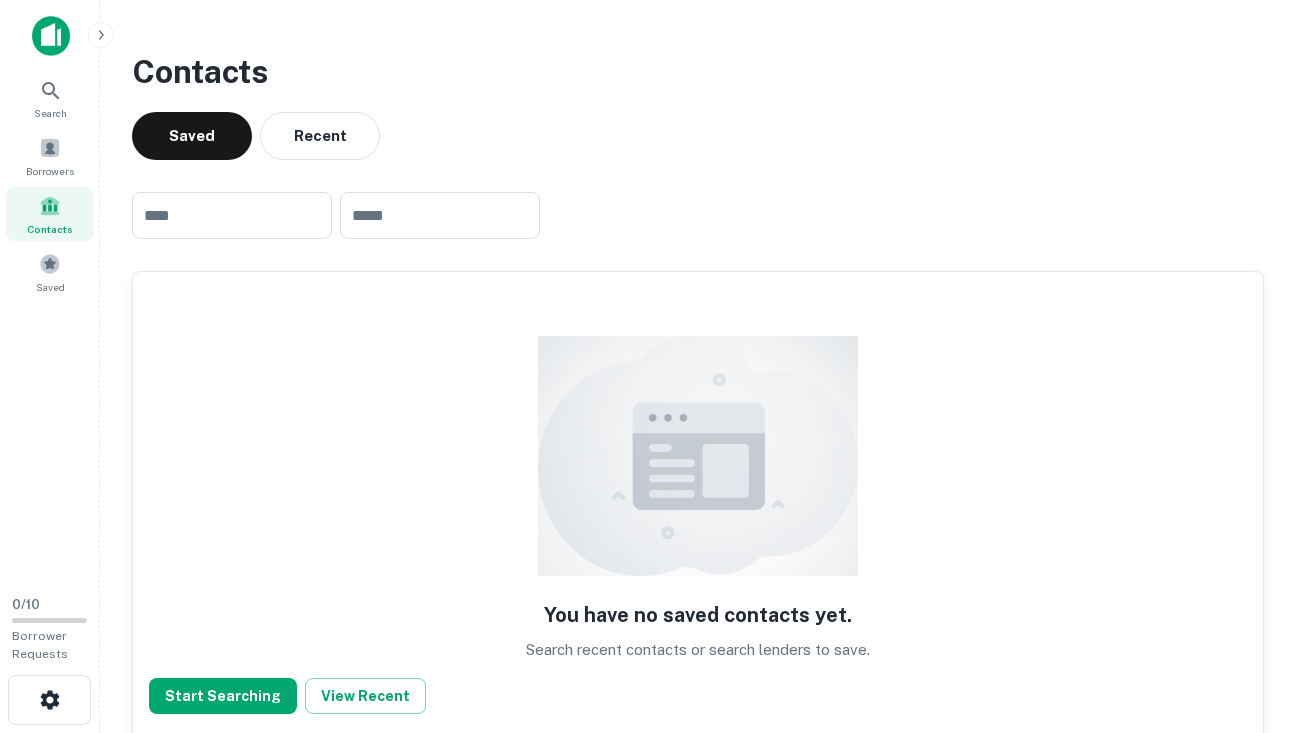 click at bounding box center (101, 35) 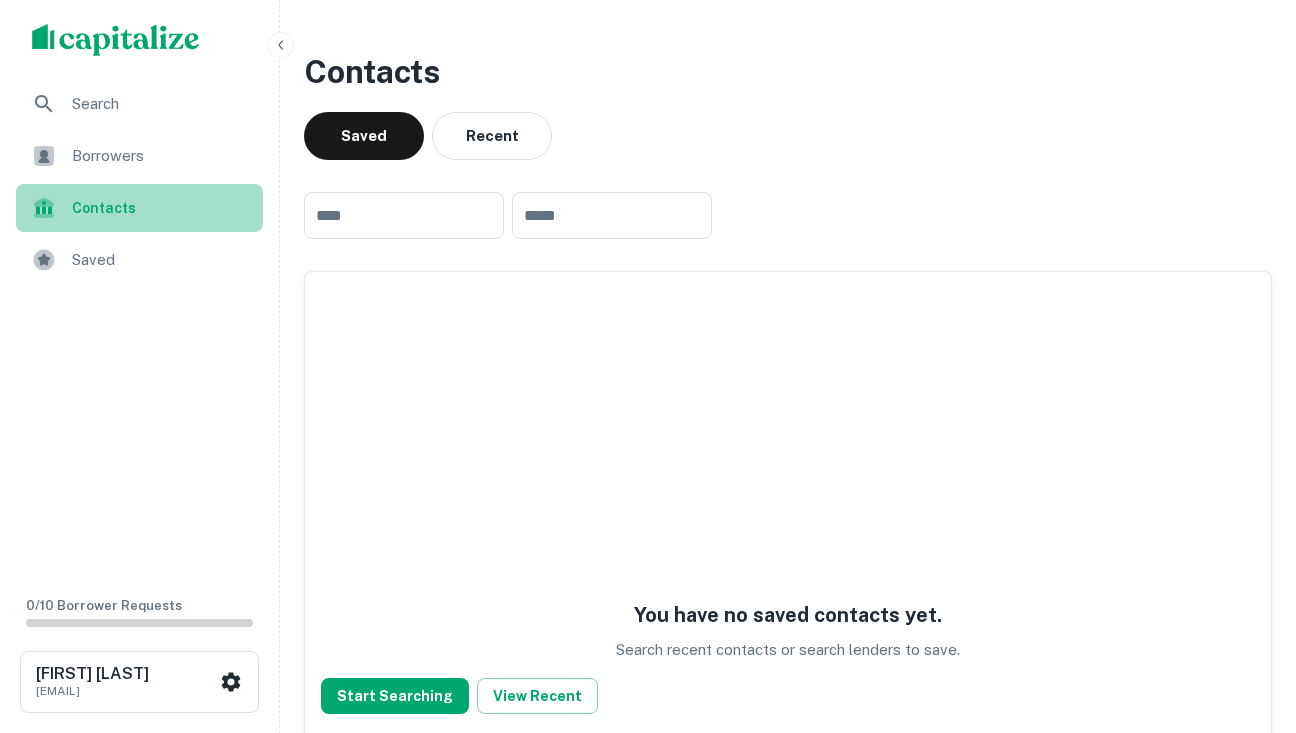 click on "Contacts" at bounding box center [161, 208] 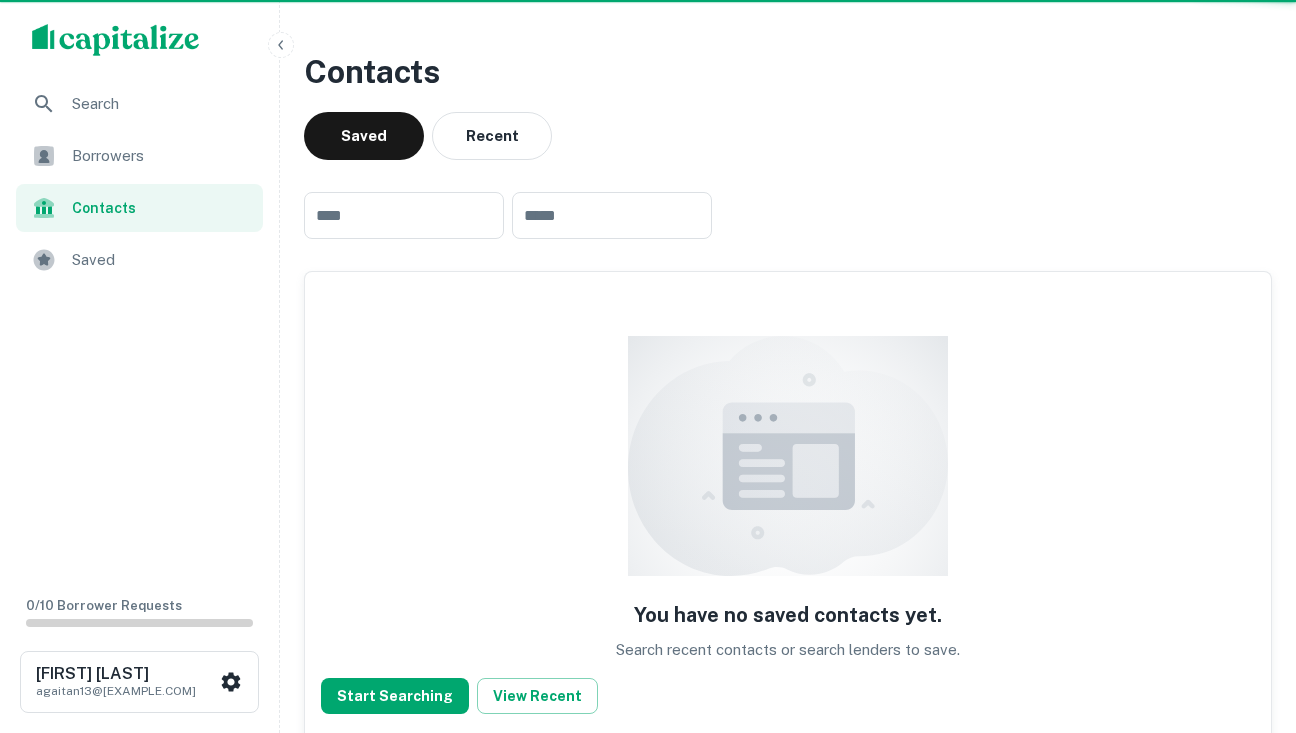 scroll, scrollTop: 0, scrollLeft: 0, axis: both 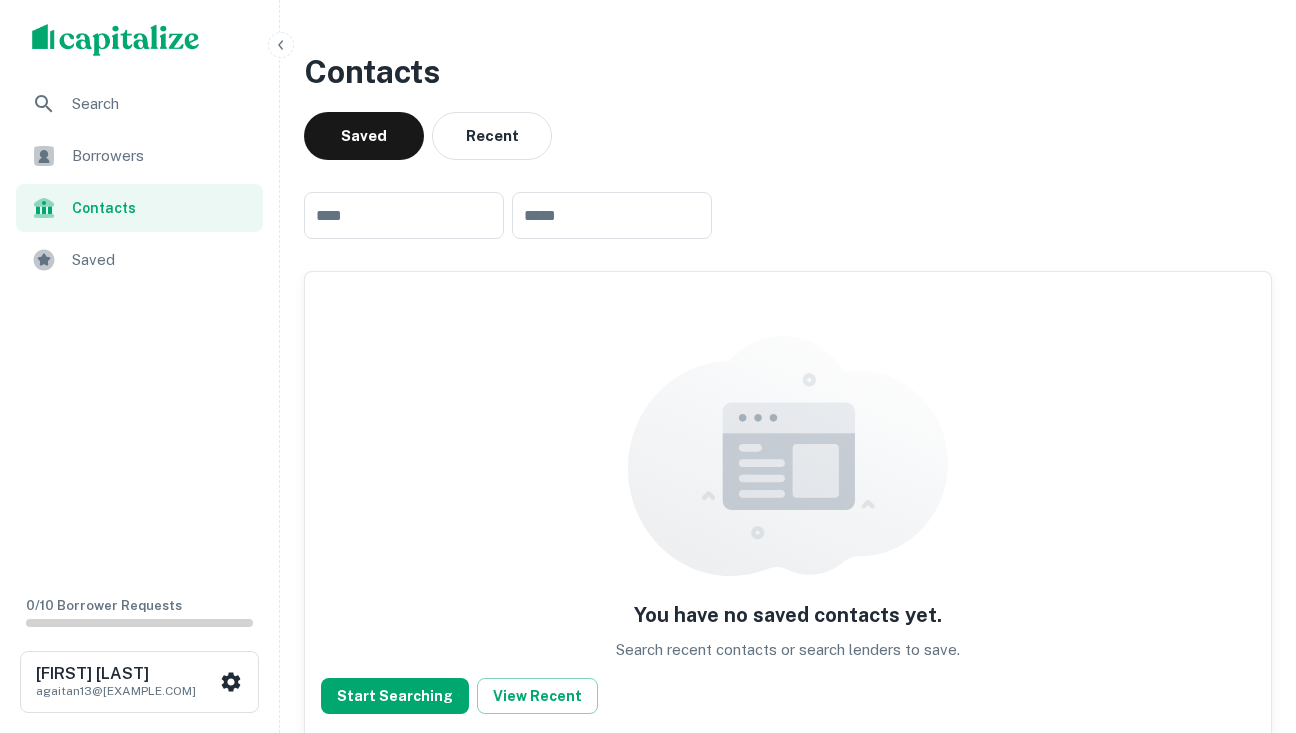 click on "Borrowers" at bounding box center (161, 156) 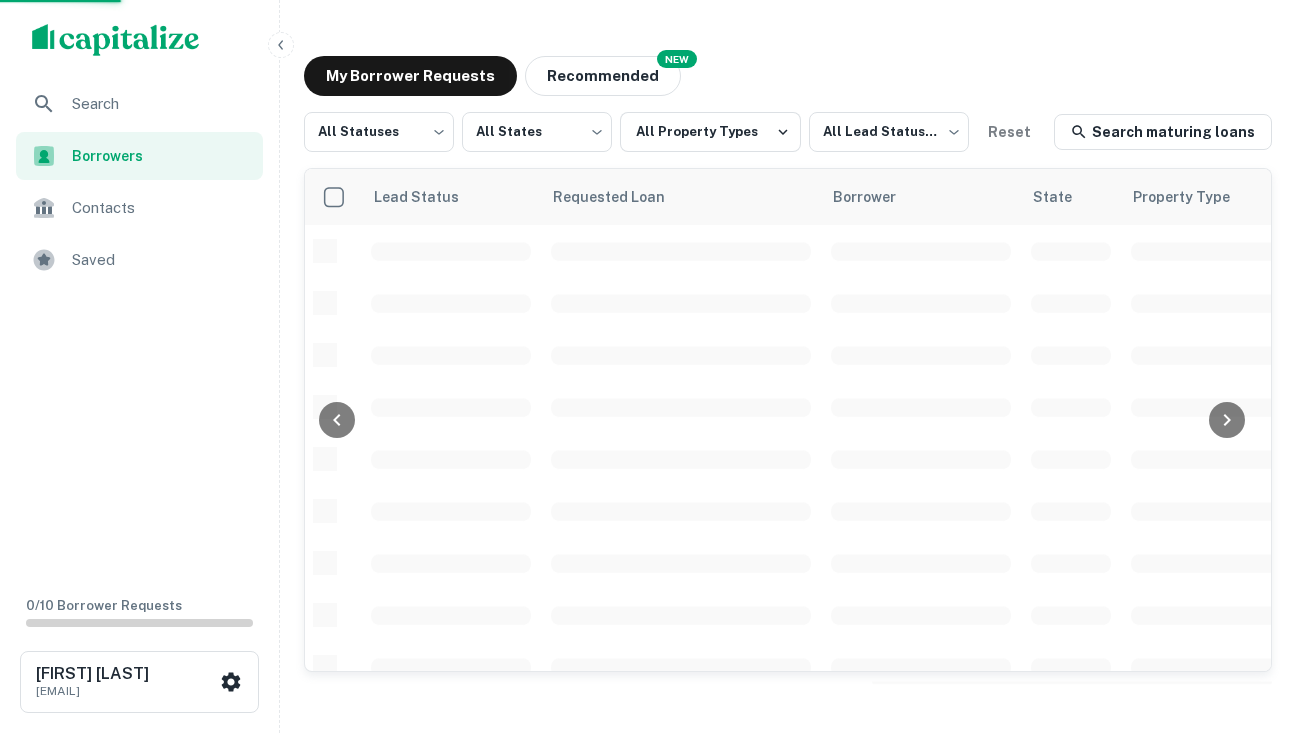 scroll, scrollTop: 0, scrollLeft: 0, axis: both 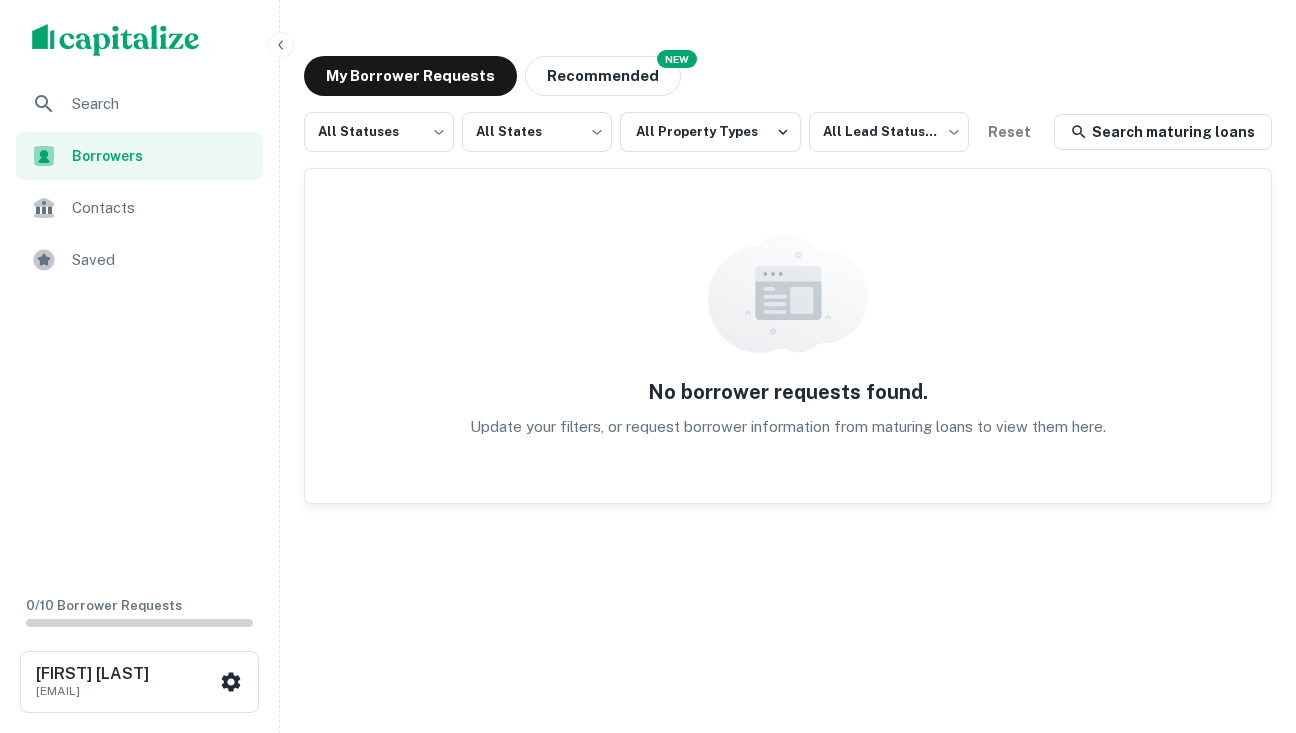 click on "Search" at bounding box center [161, 104] 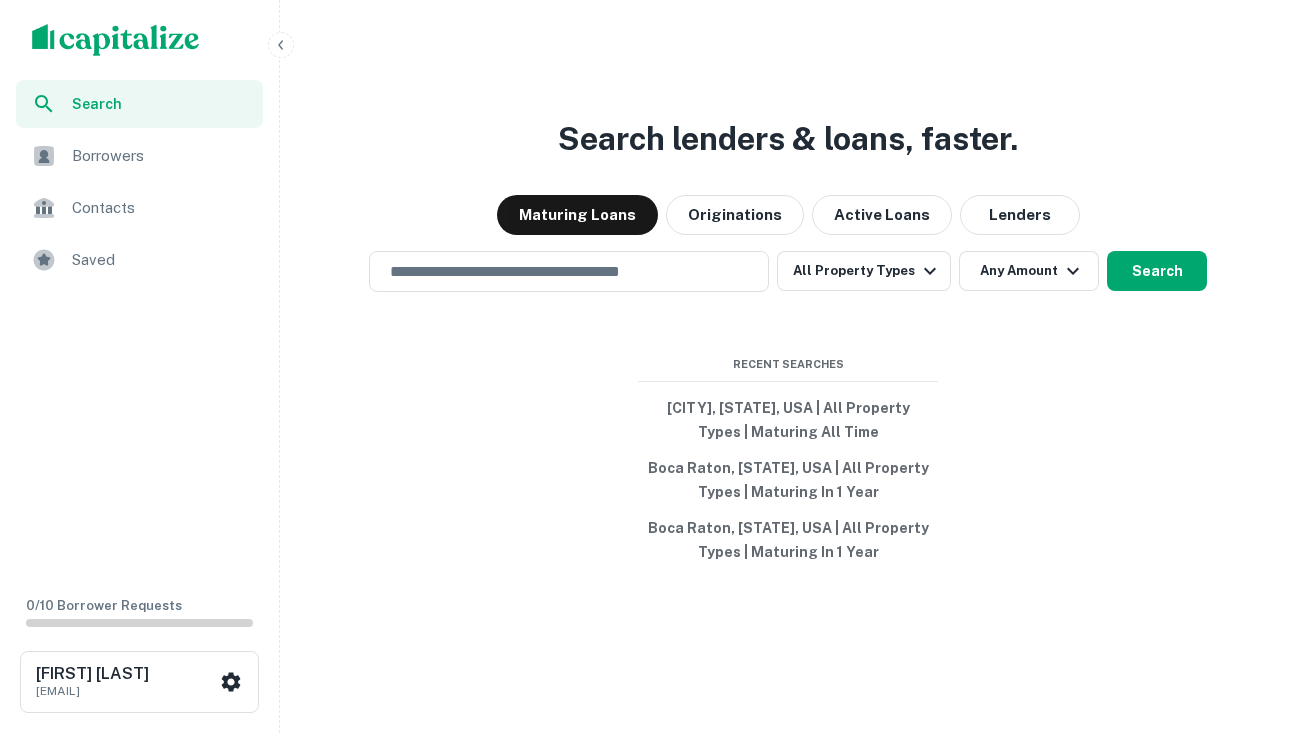 scroll, scrollTop: 0, scrollLeft: 0, axis: both 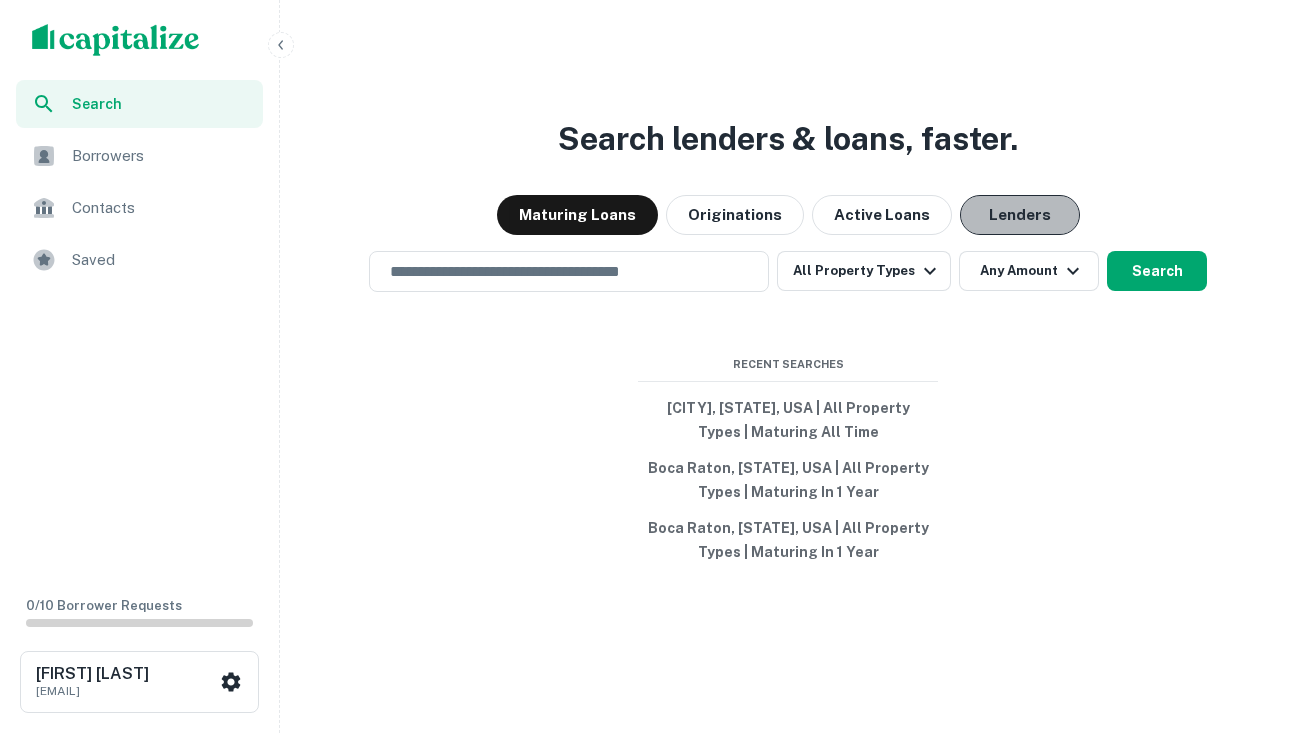 click on "Lenders" at bounding box center (1020, 215) 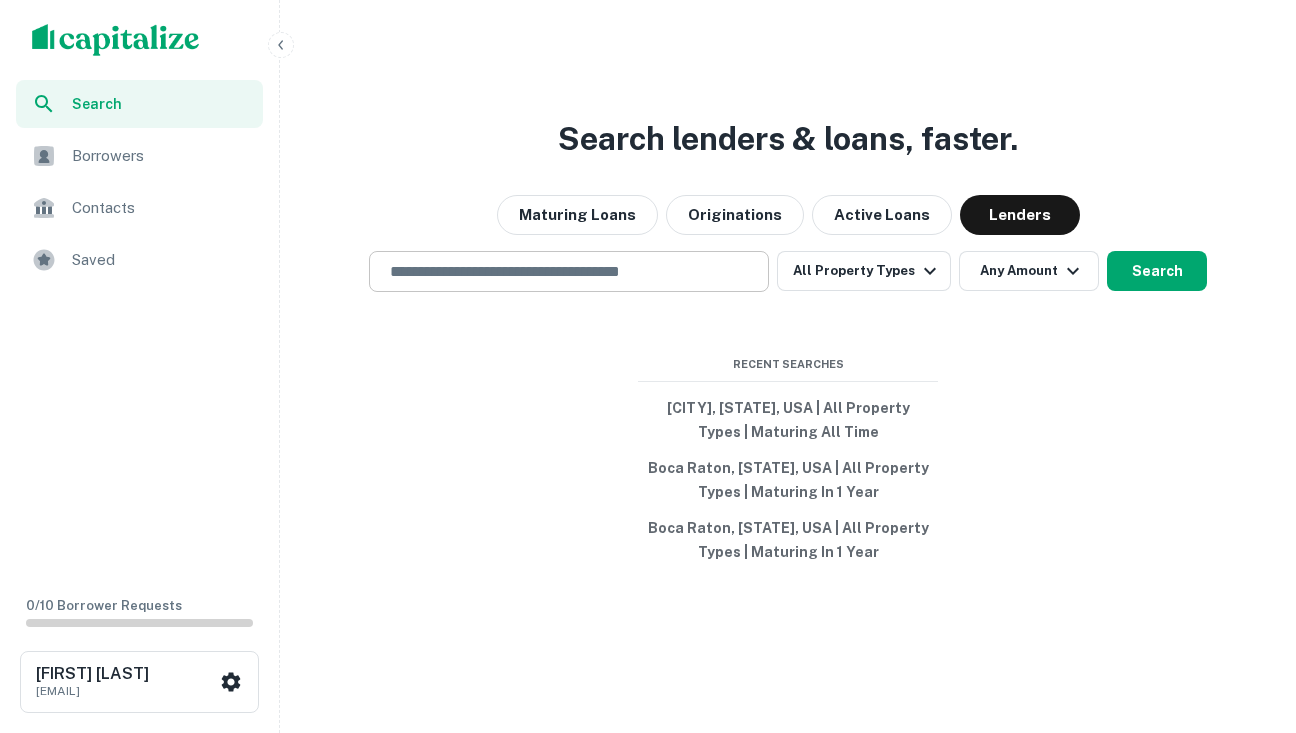 click at bounding box center (569, 271) 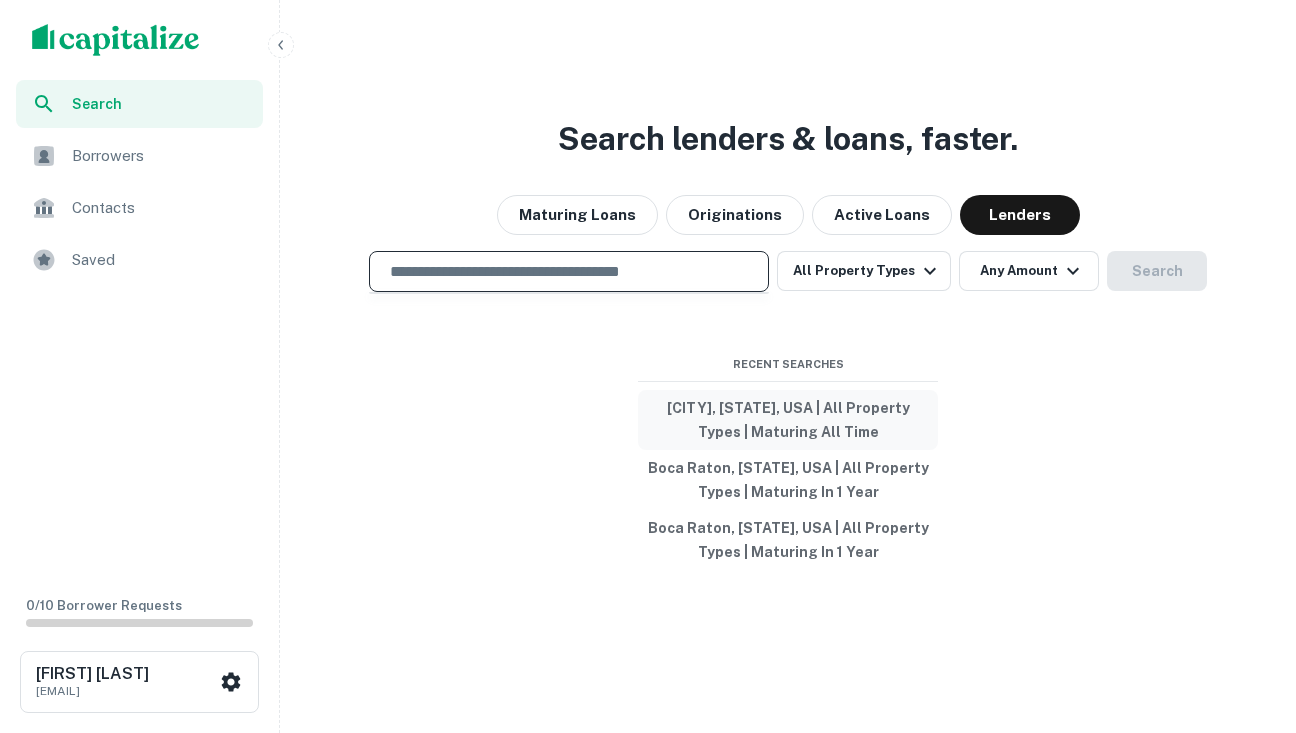 click on "Boca Raton, FL, USA | All Property Types | Maturing All Time" at bounding box center (788, 420) 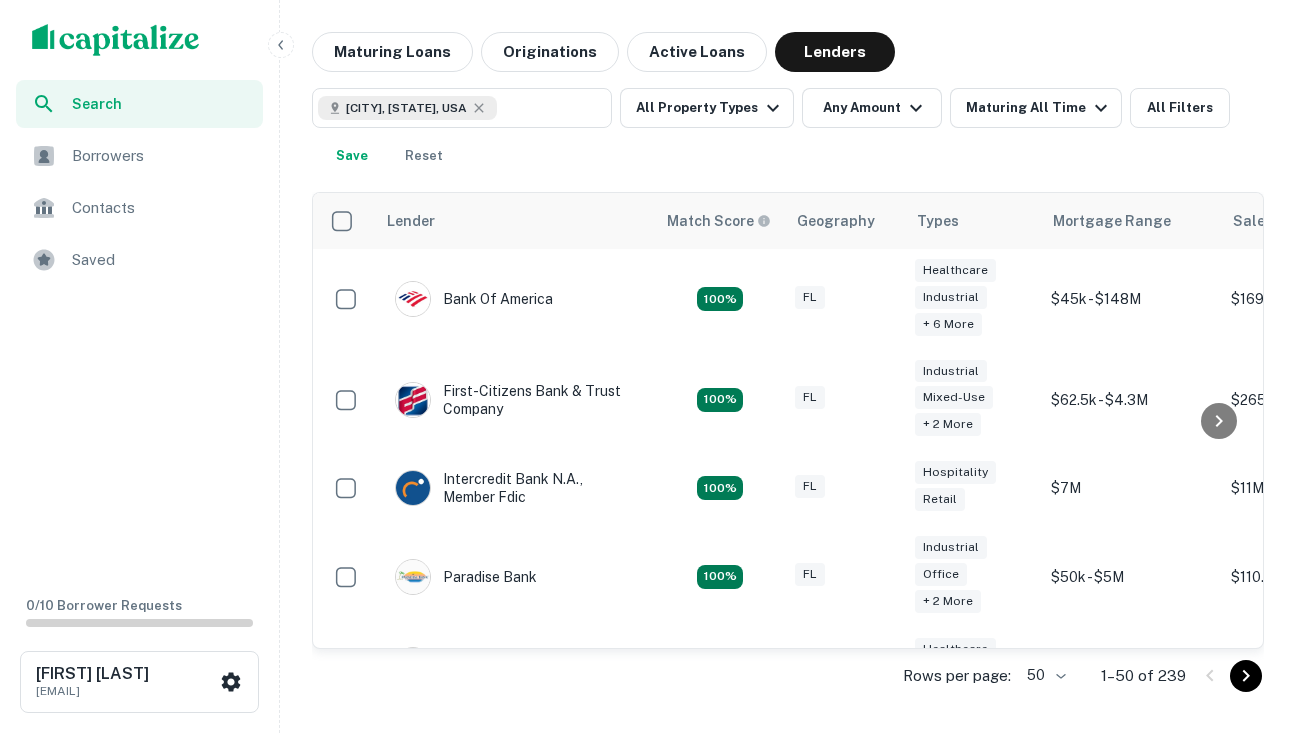 scroll, scrollTop: 0, scrollLeft: 0, axis: both 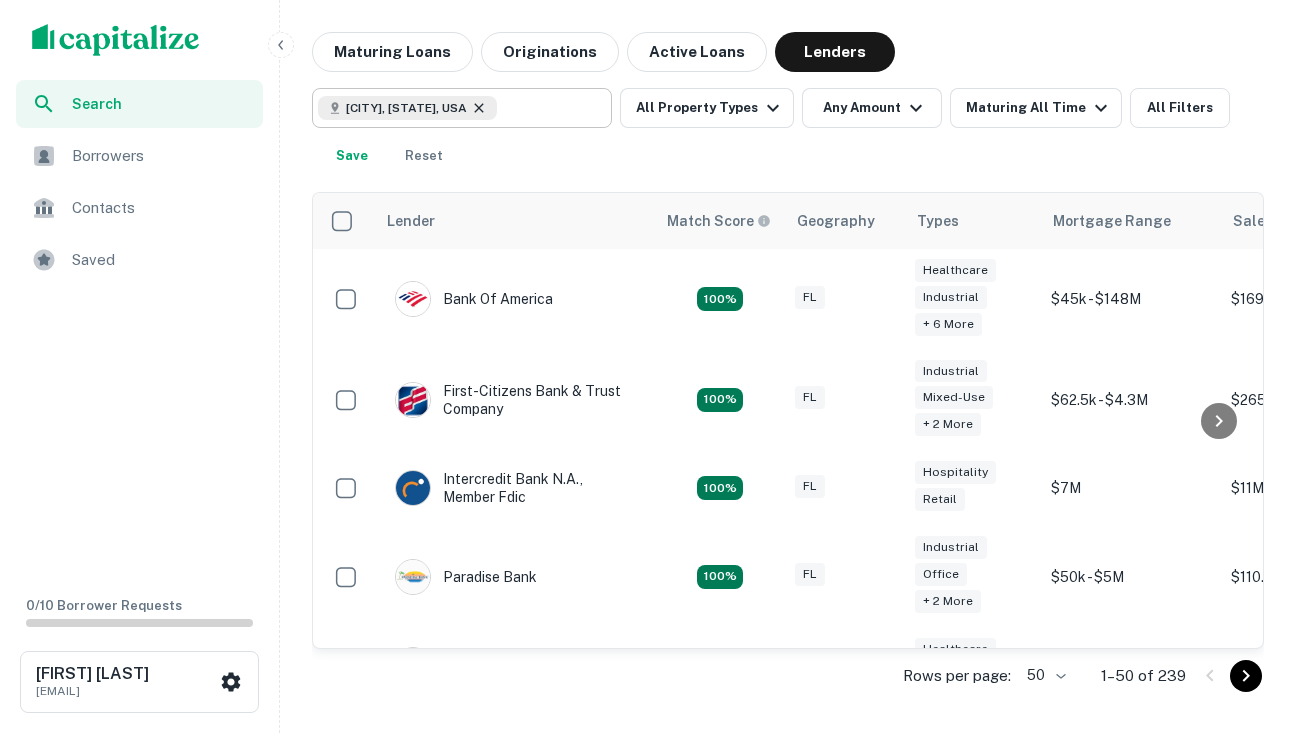 click at bounding box center [479, 108] 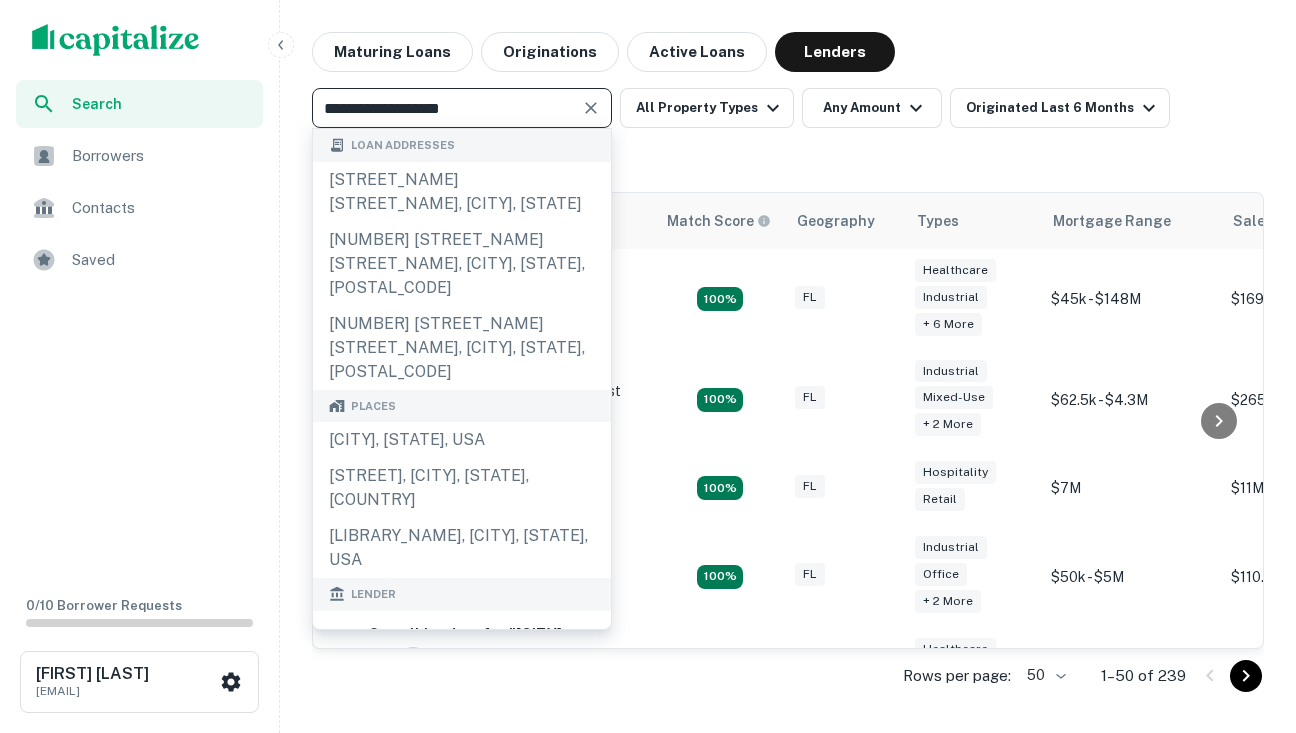 click at bounding box center (590, 108) 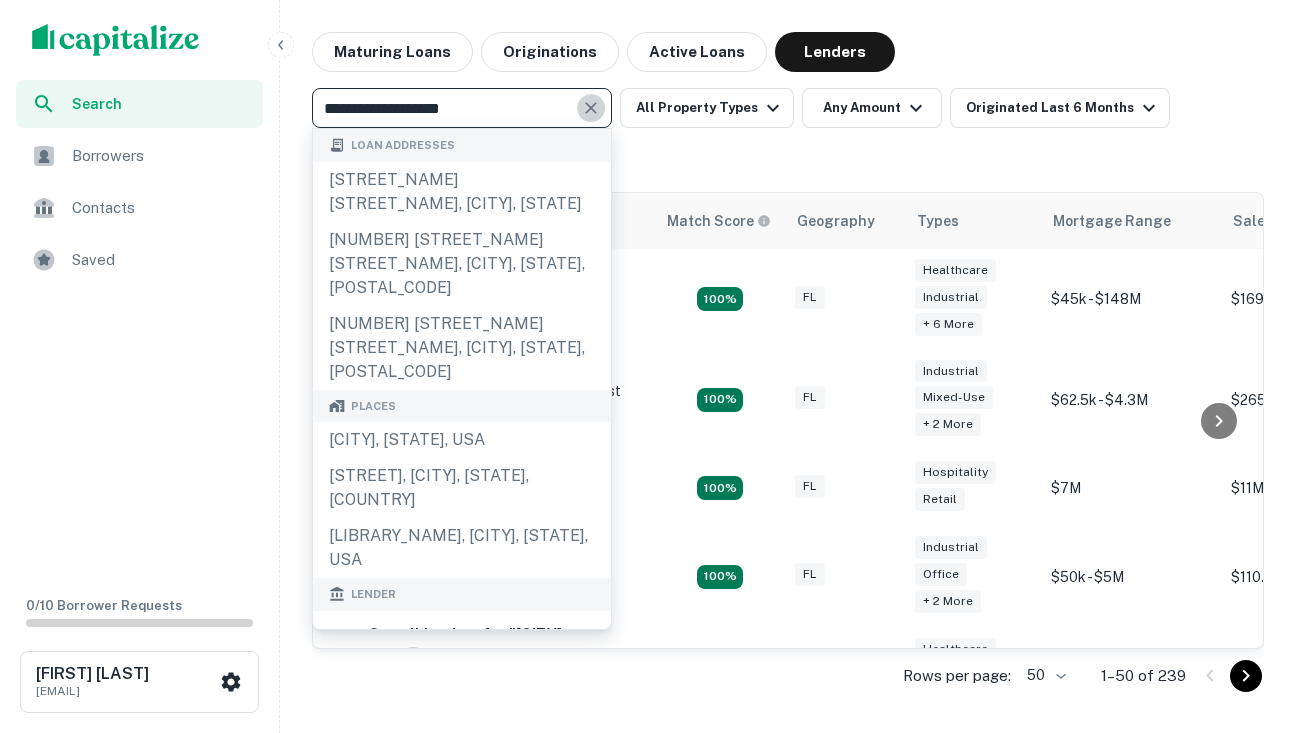 click at bounding box center [591, 108] 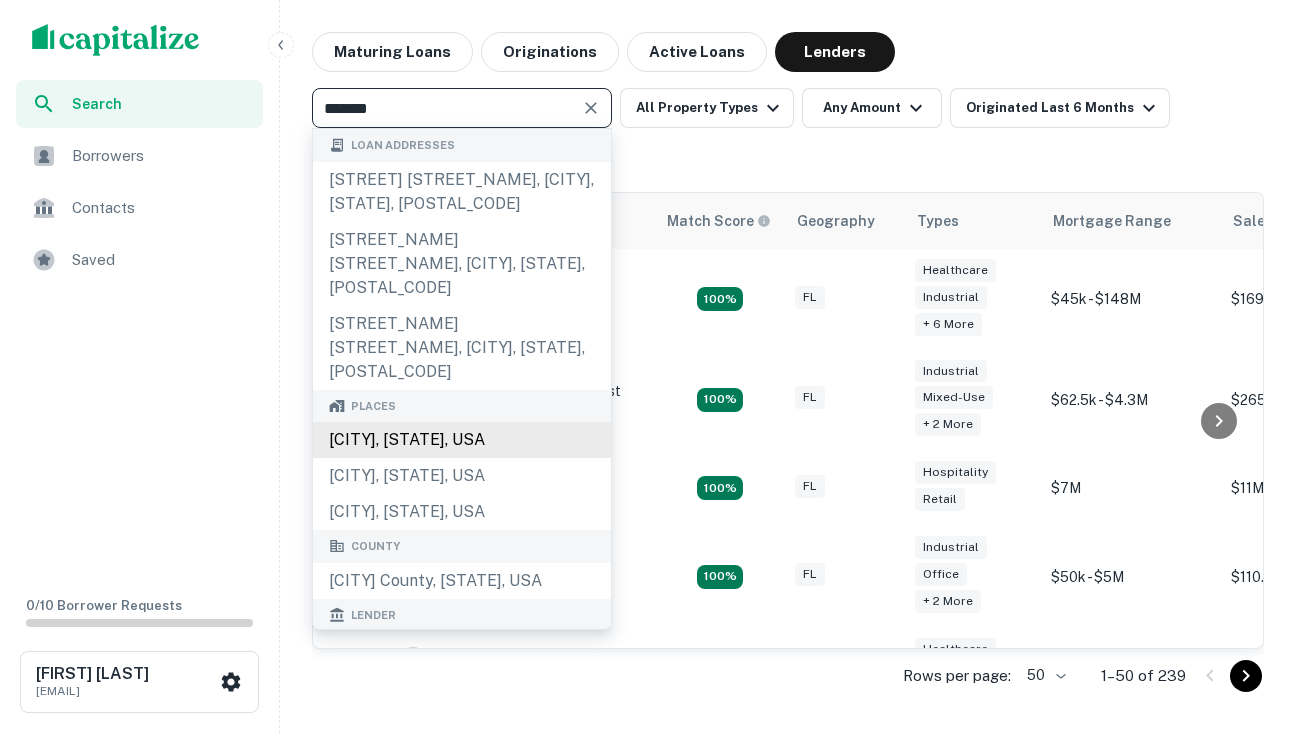 click on "Palm Beach, FL, USA" at bounding box center [462, 440] 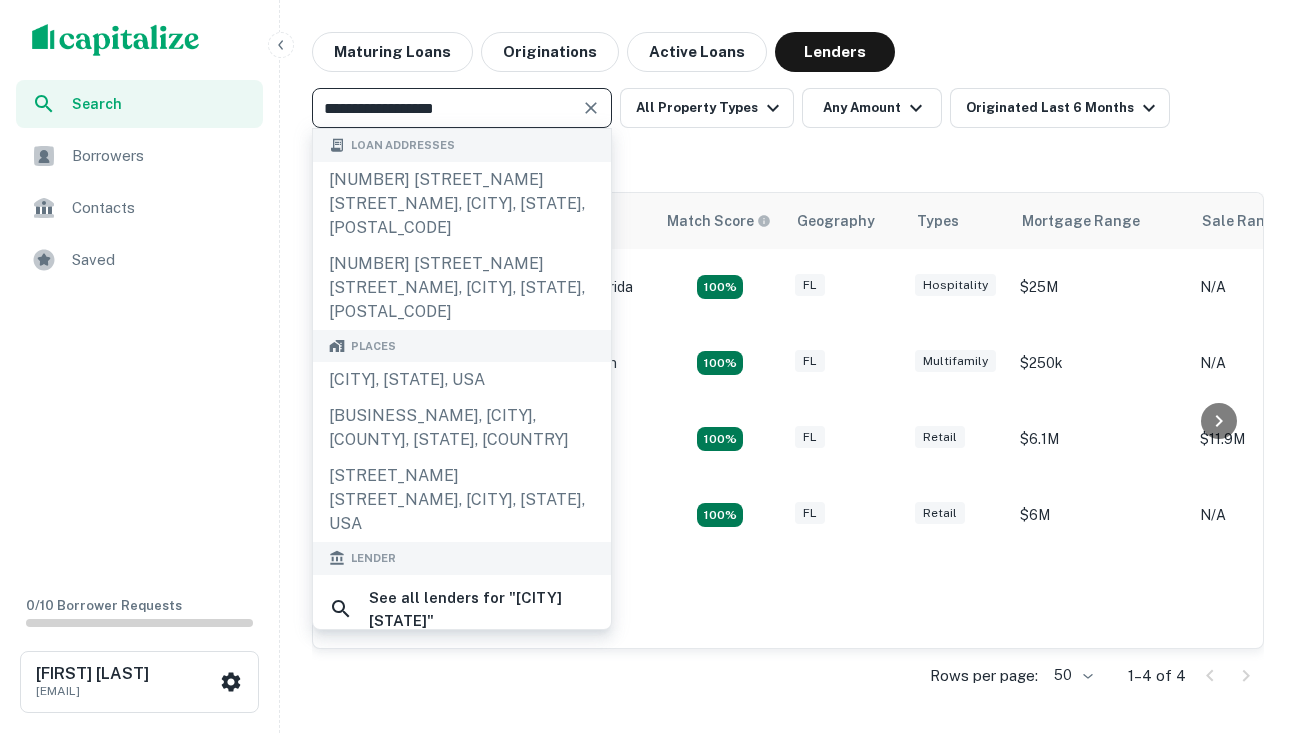 type on "**********" 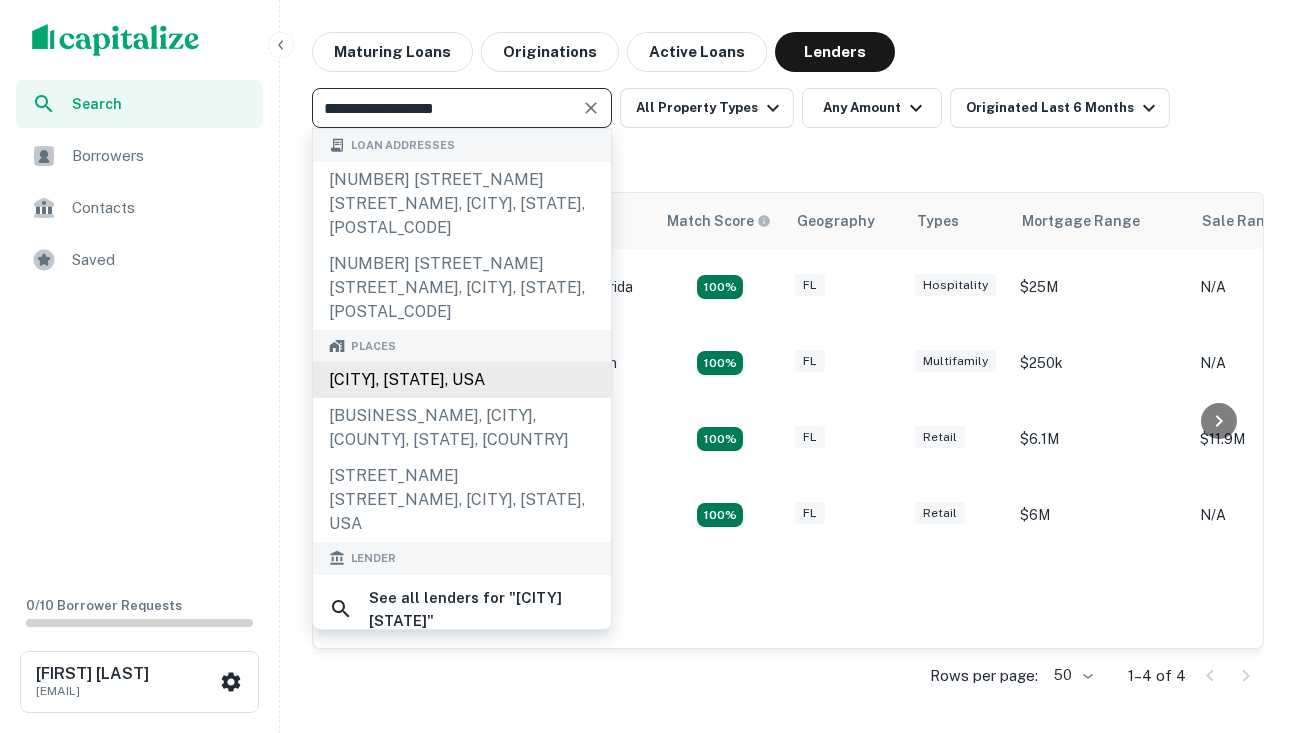 click on "Palm Beach Gardens, FL, USA" at bounding box center (462, 380) 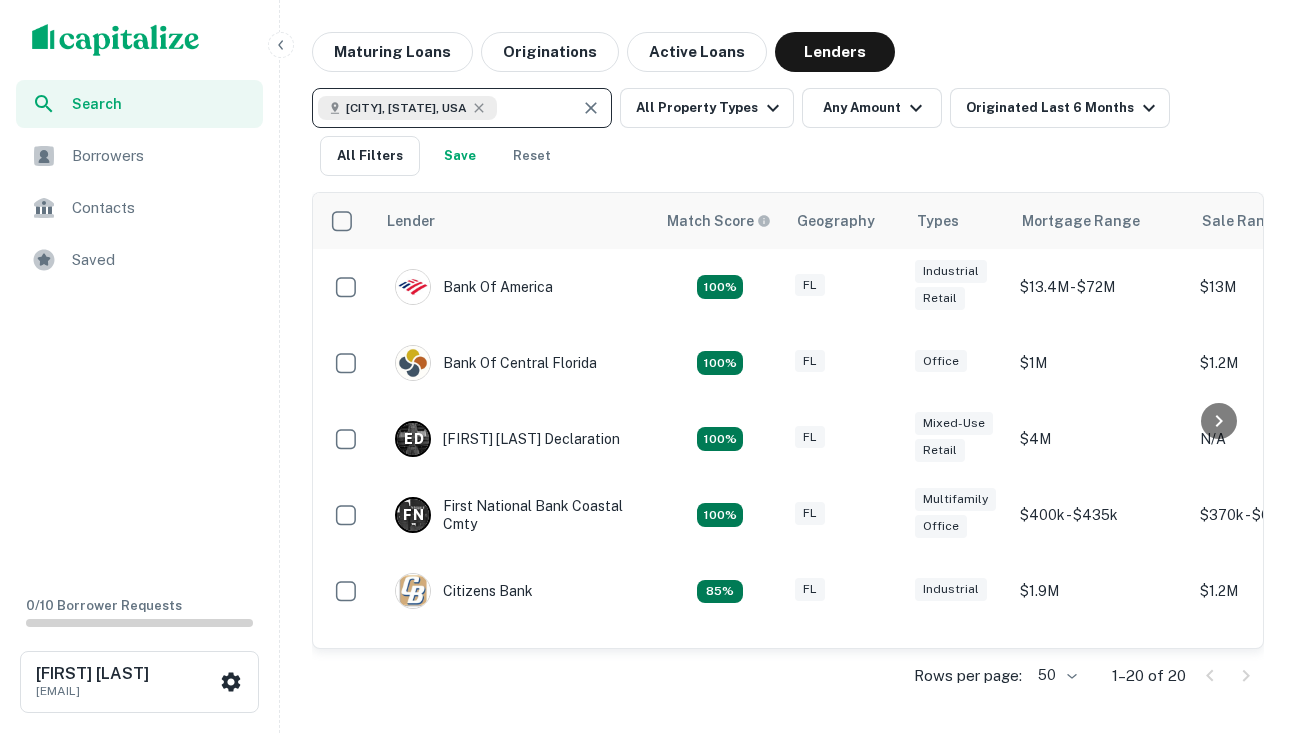 click at bounding box center [535, 108] 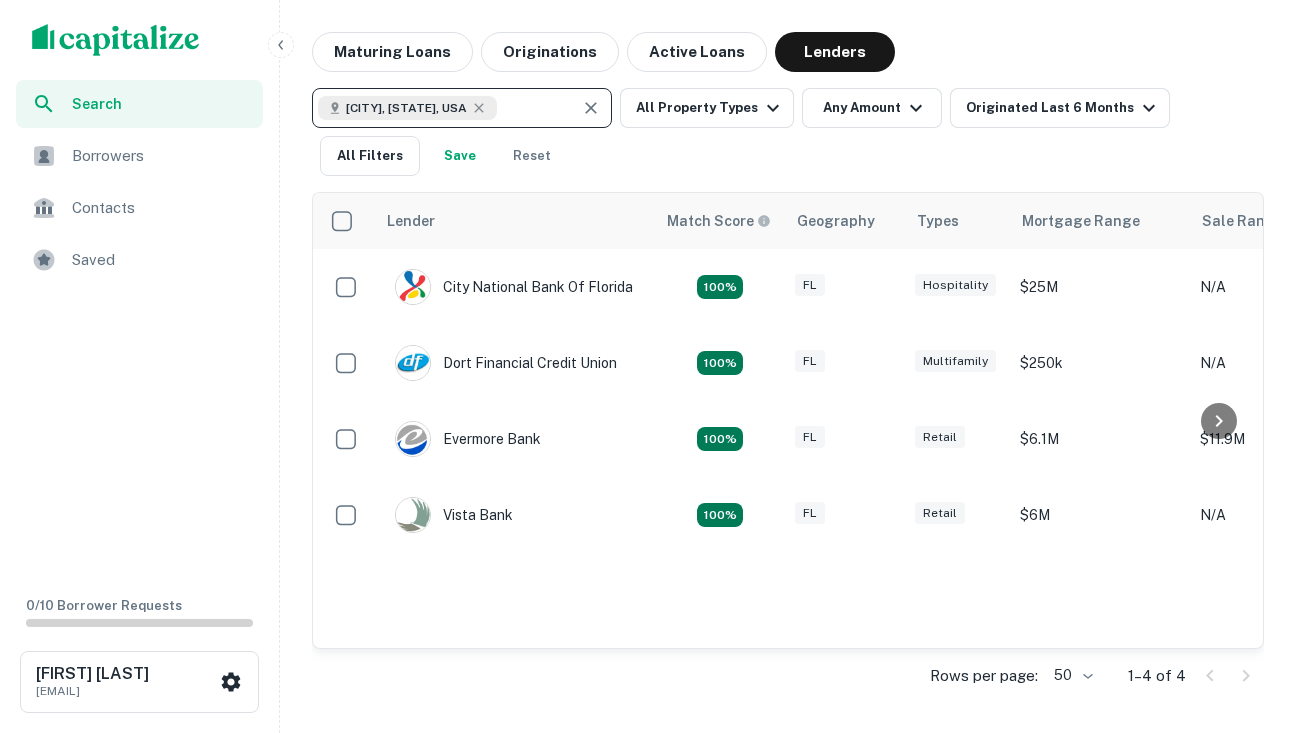 scroll, scrollTop: 0, scrollLeft: 0, axis: both 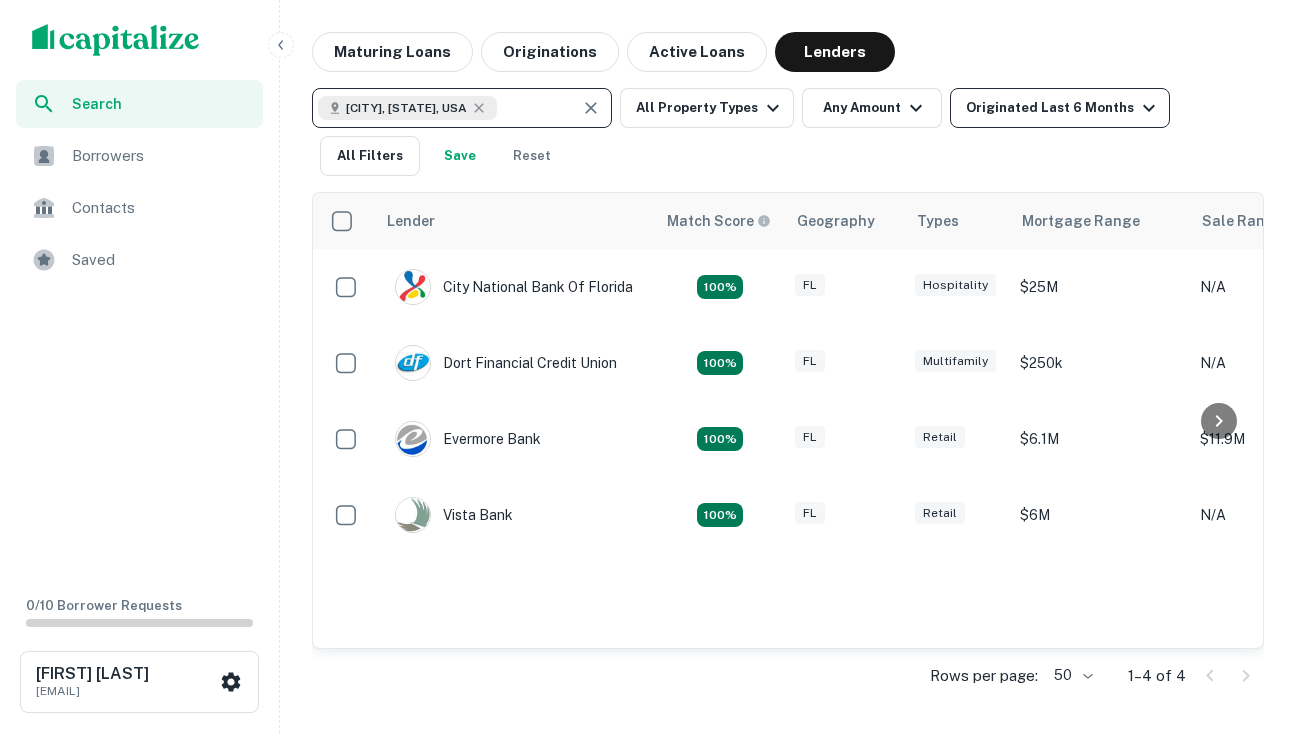 click on "Originated Last 6 Months" at bounding box center [1063, 108] 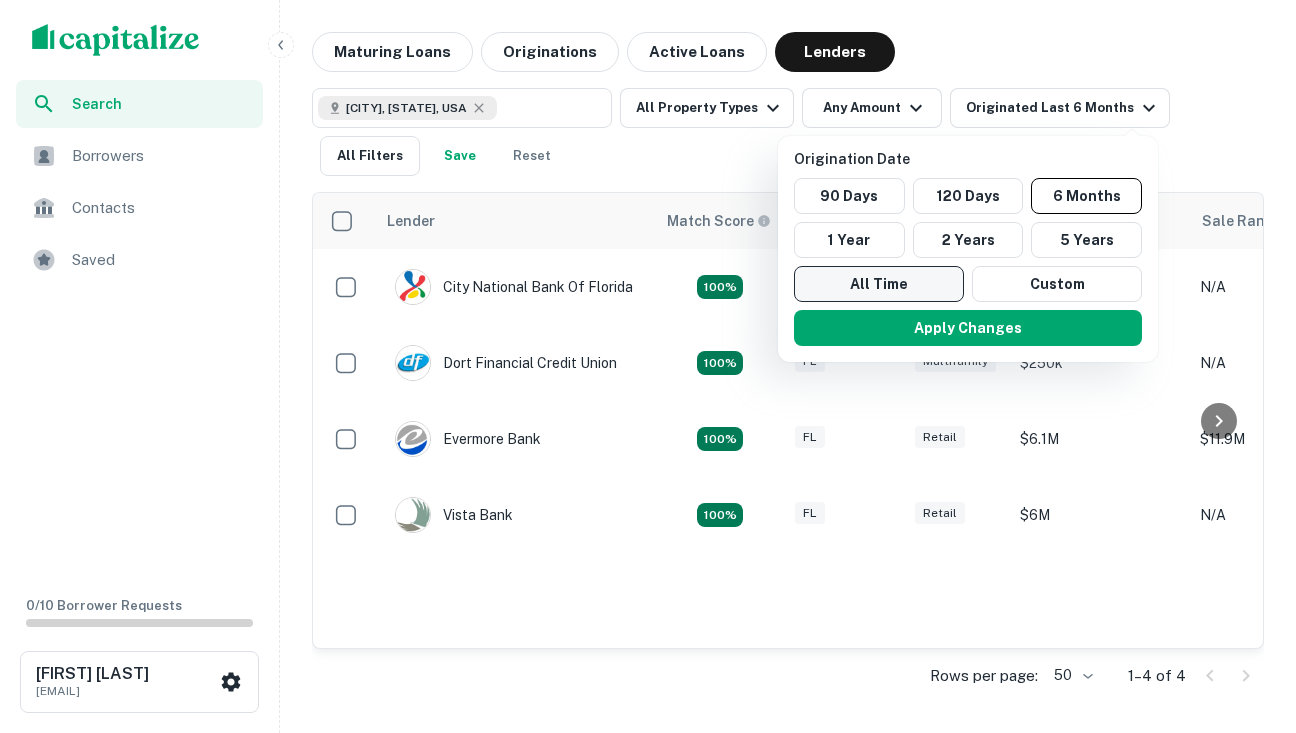 click on "All Time" at bounding box center (849, 196) 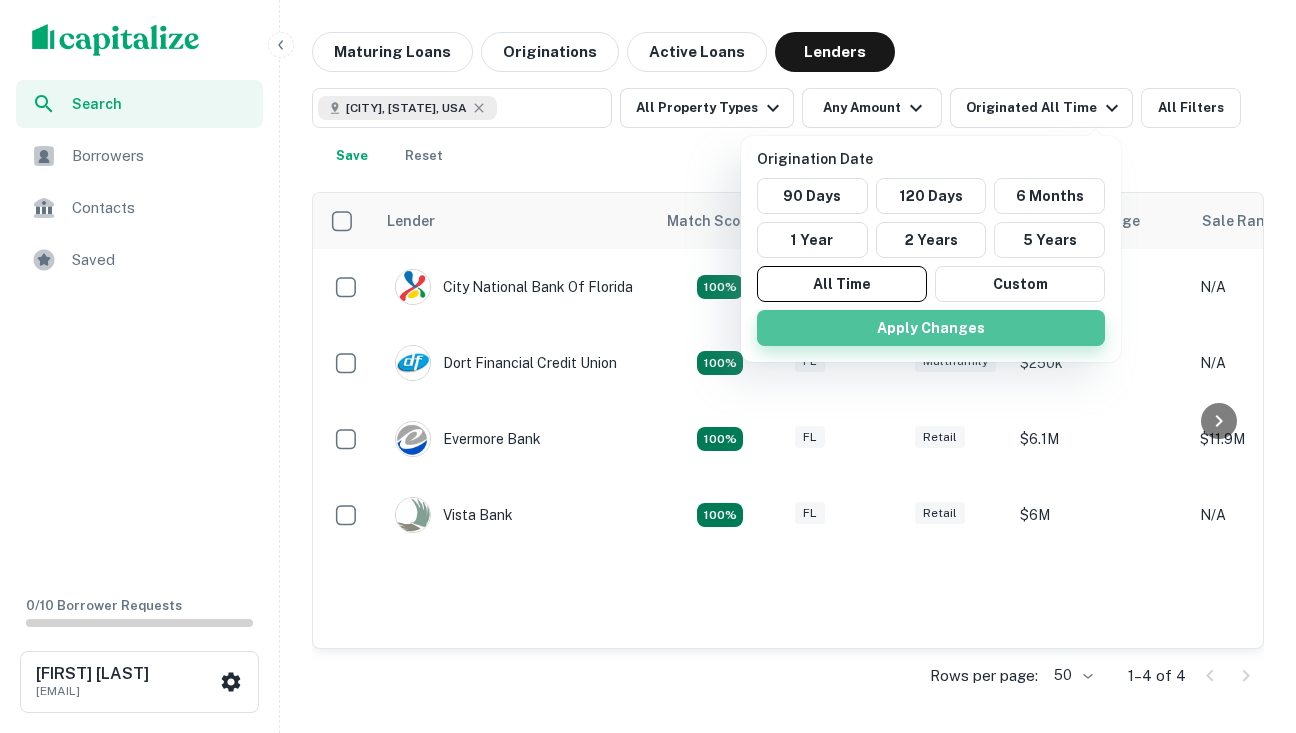 click on "Apply Changes" at bounding box center (931, 328) 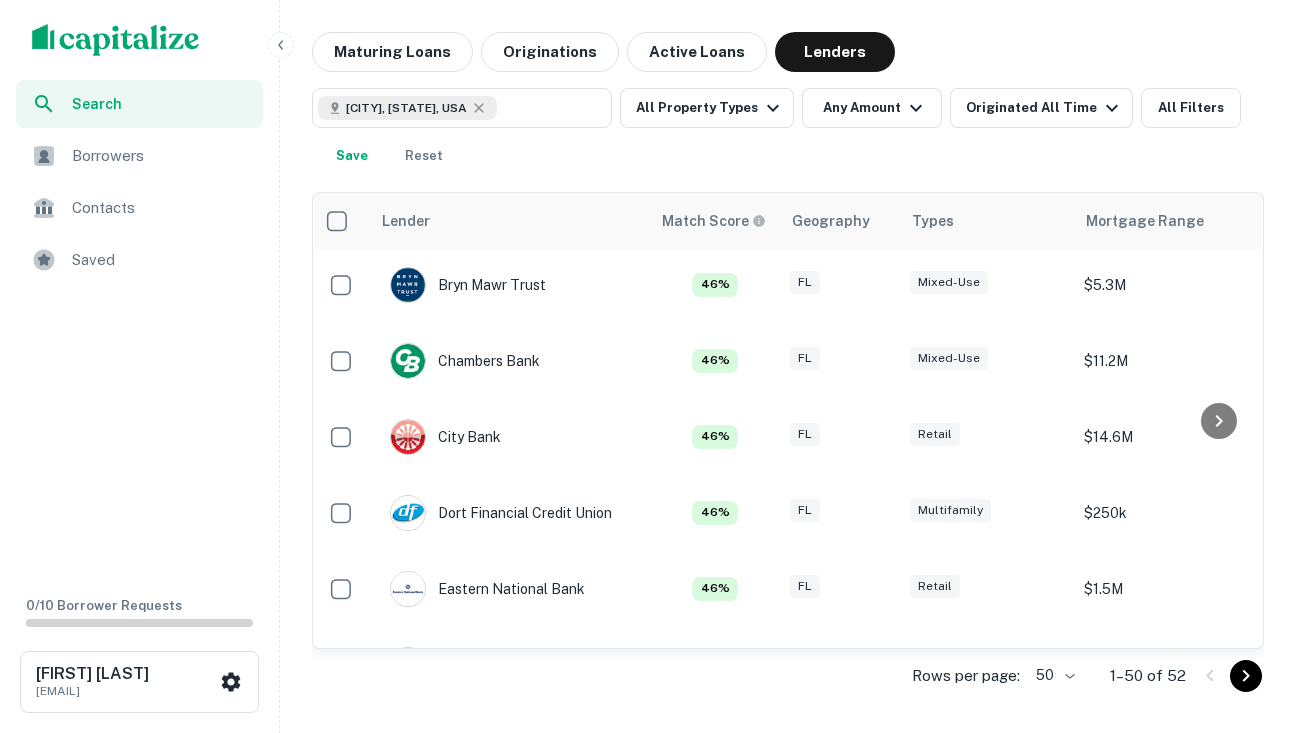 scroll, scrollTop: 917, scrollLeft: 5, axis: both 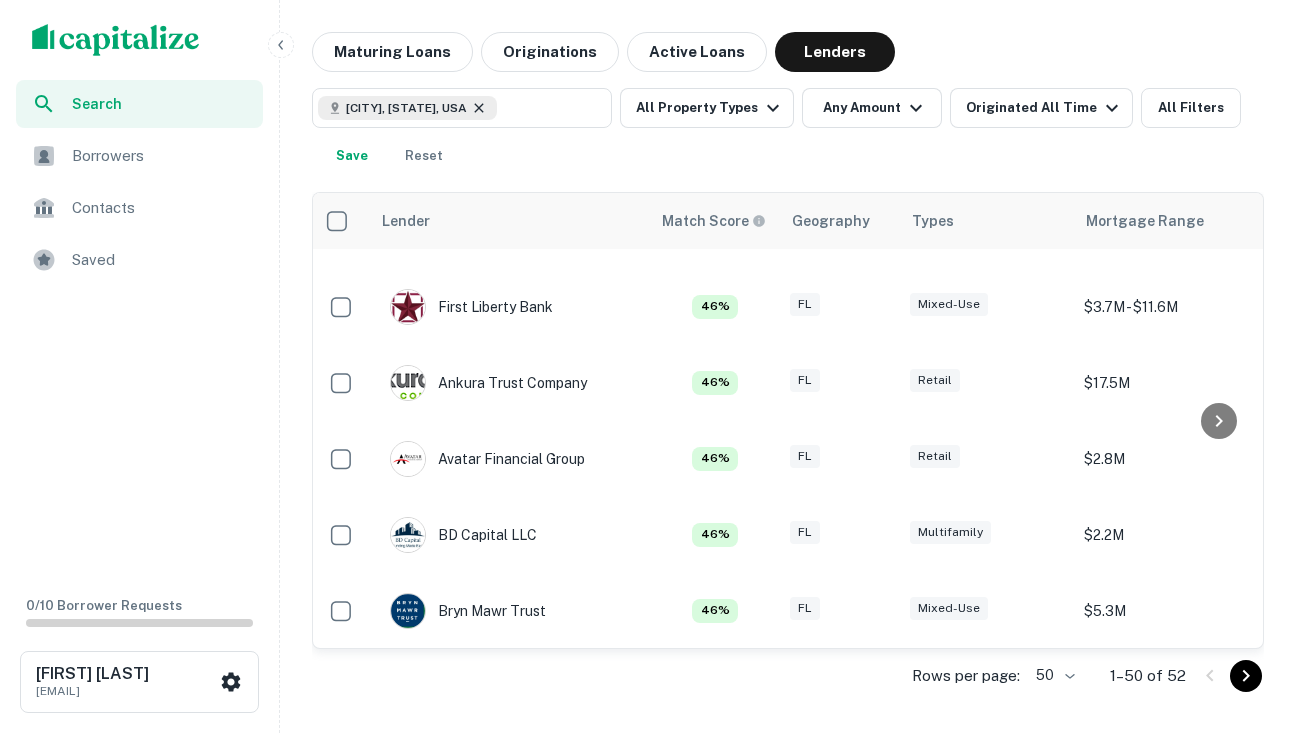 click at bounding box center (479, 108) 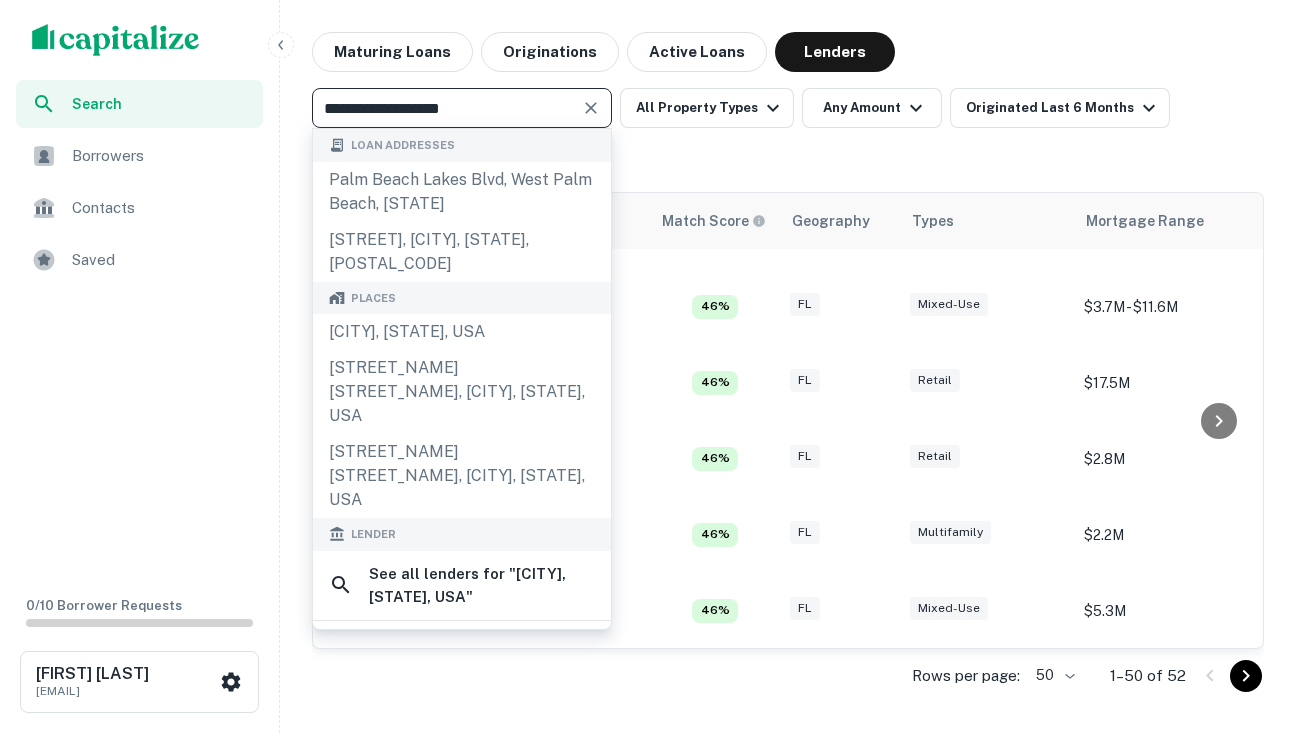click at bounding box center (591, 108) 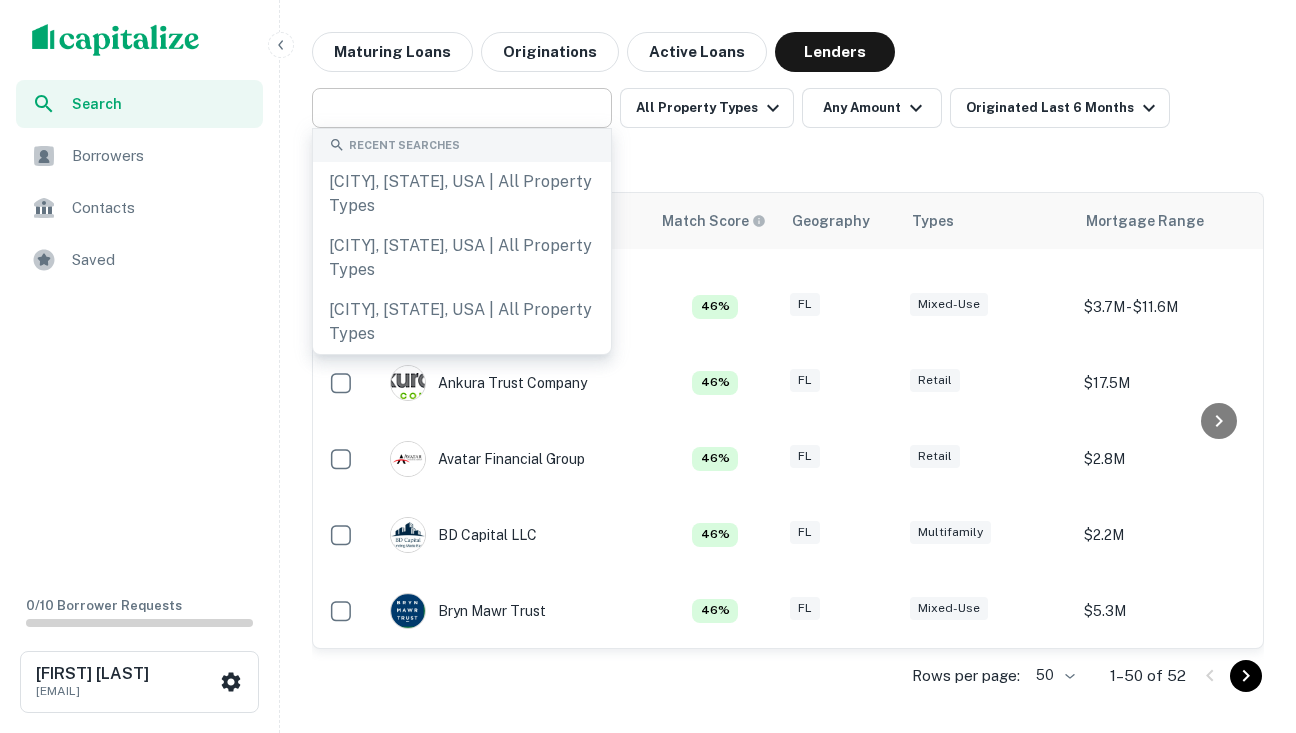 click on "​ All Property Types Any Amount Originated Last 6 Months All Filters Save Reset" at bounding box center [788, 132] 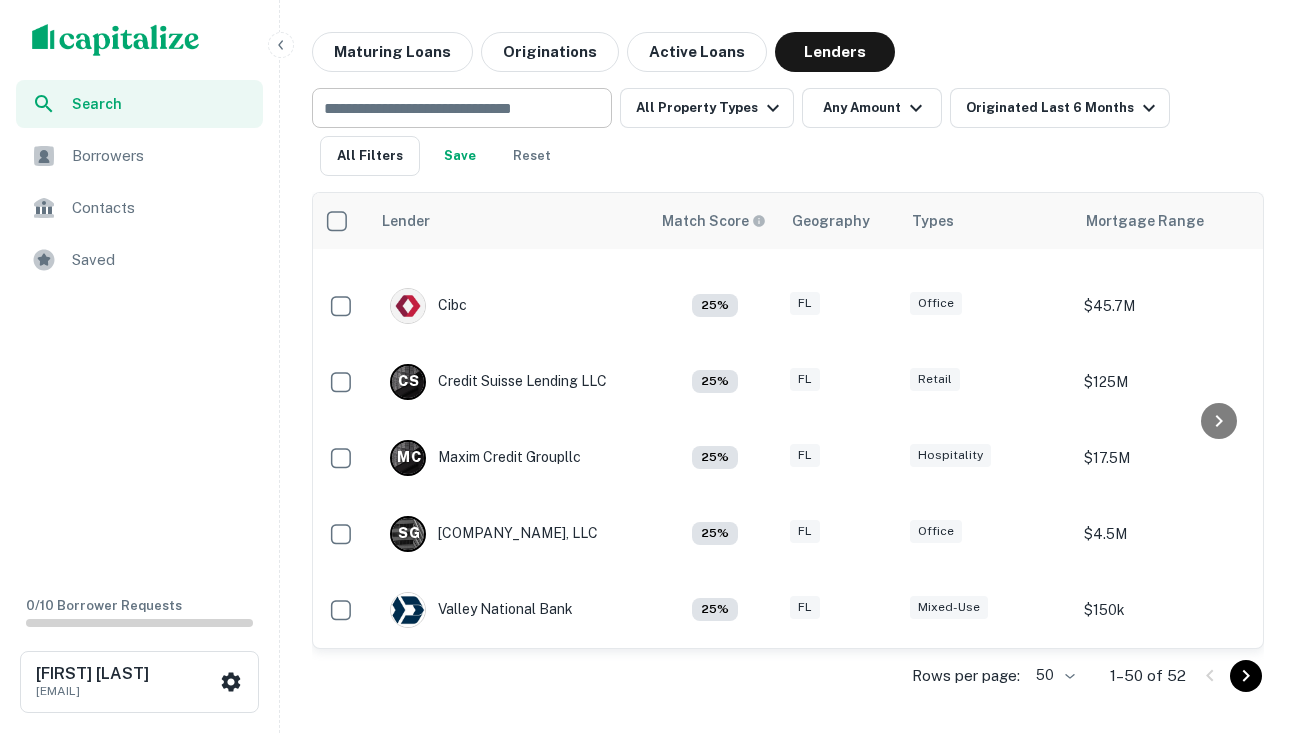 scroll, scrollTop: 3445, scrollLeft: 5, axis: both 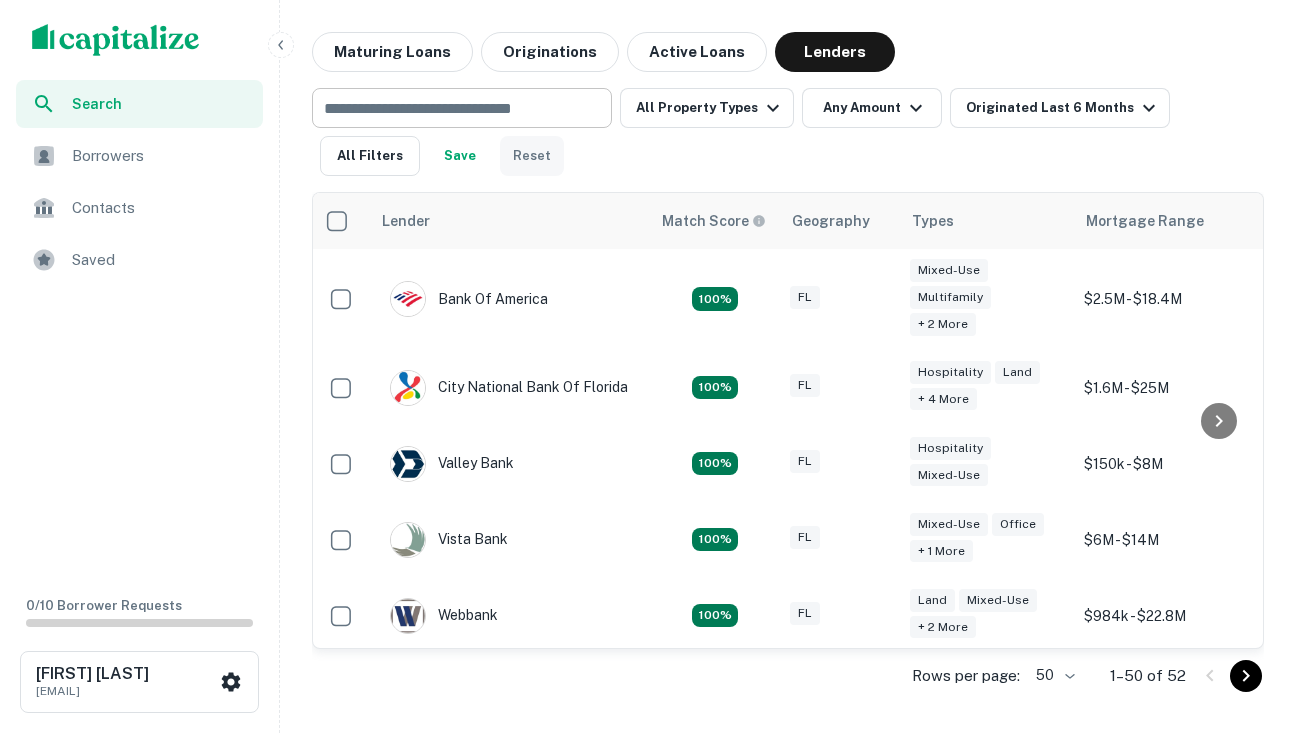 click on "Reset" at bounding box center (532, 156) 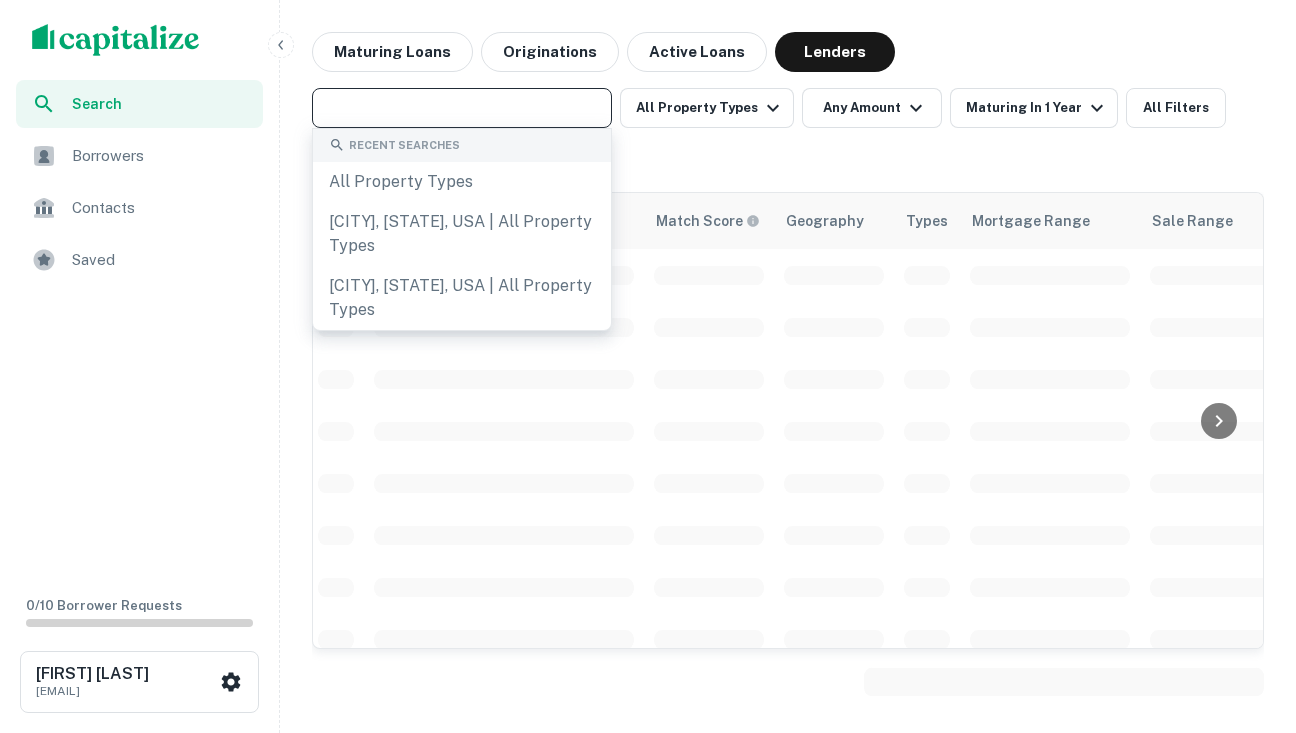 click at bounding box center (460, 108) 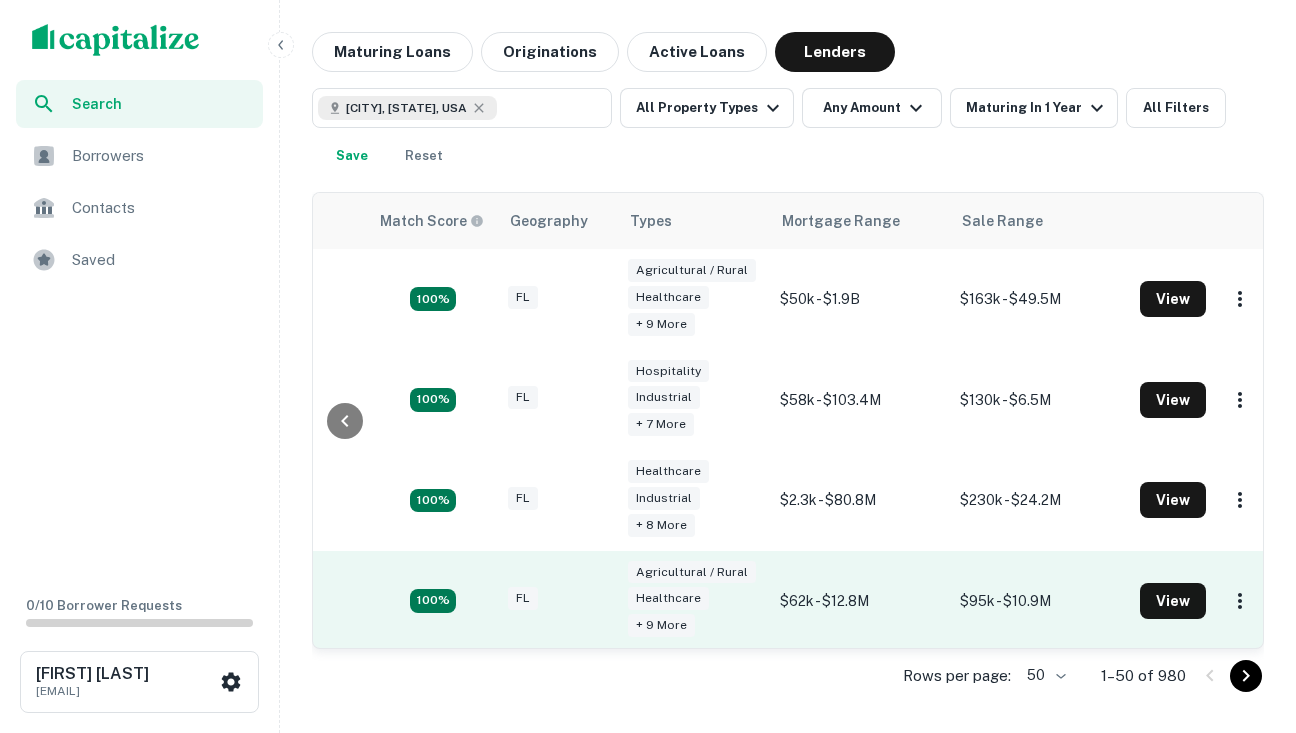 scroll, scrollTop: 0, scrollLeft: 285, axis: horizontal 